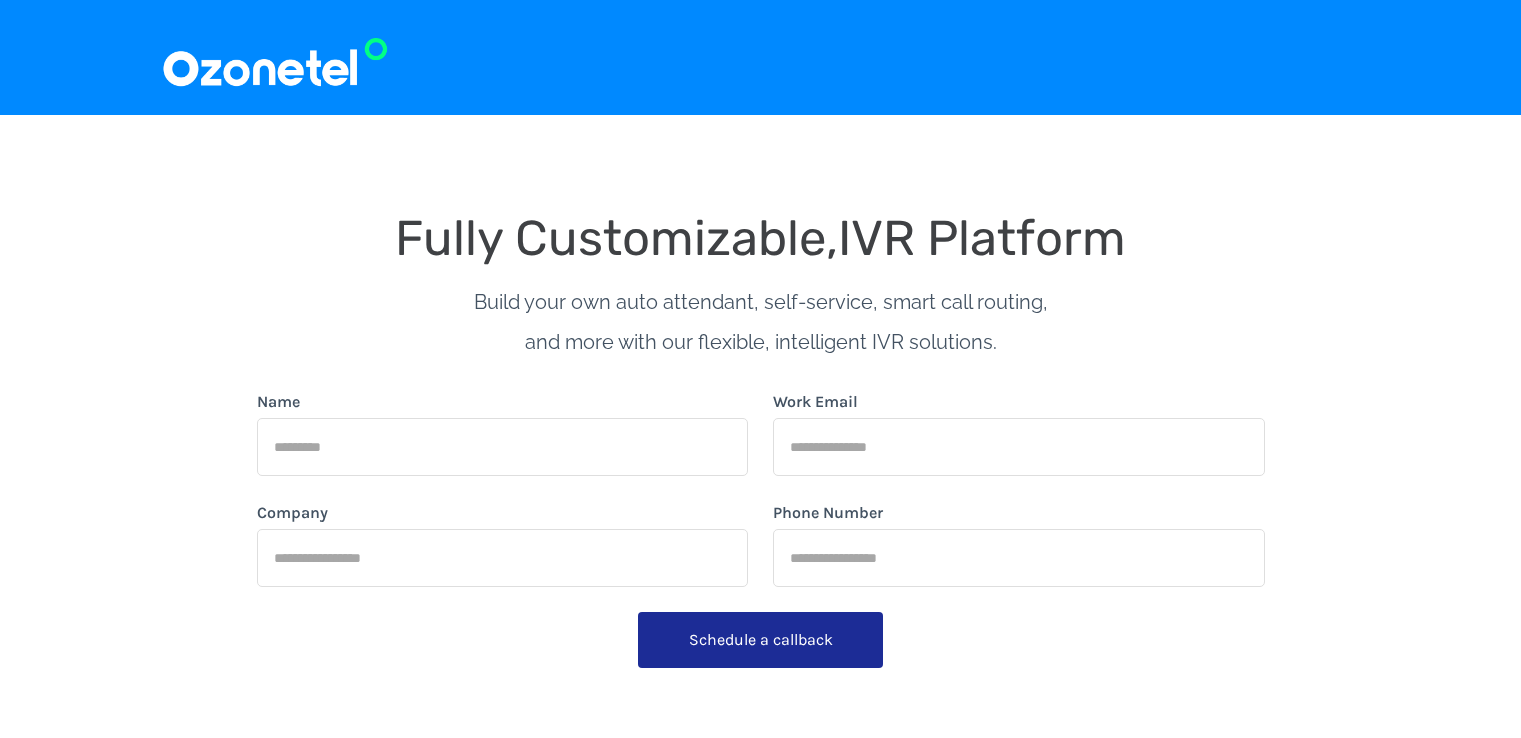scroll, scrollTop: 0, scrollLeft: 0, axis: both 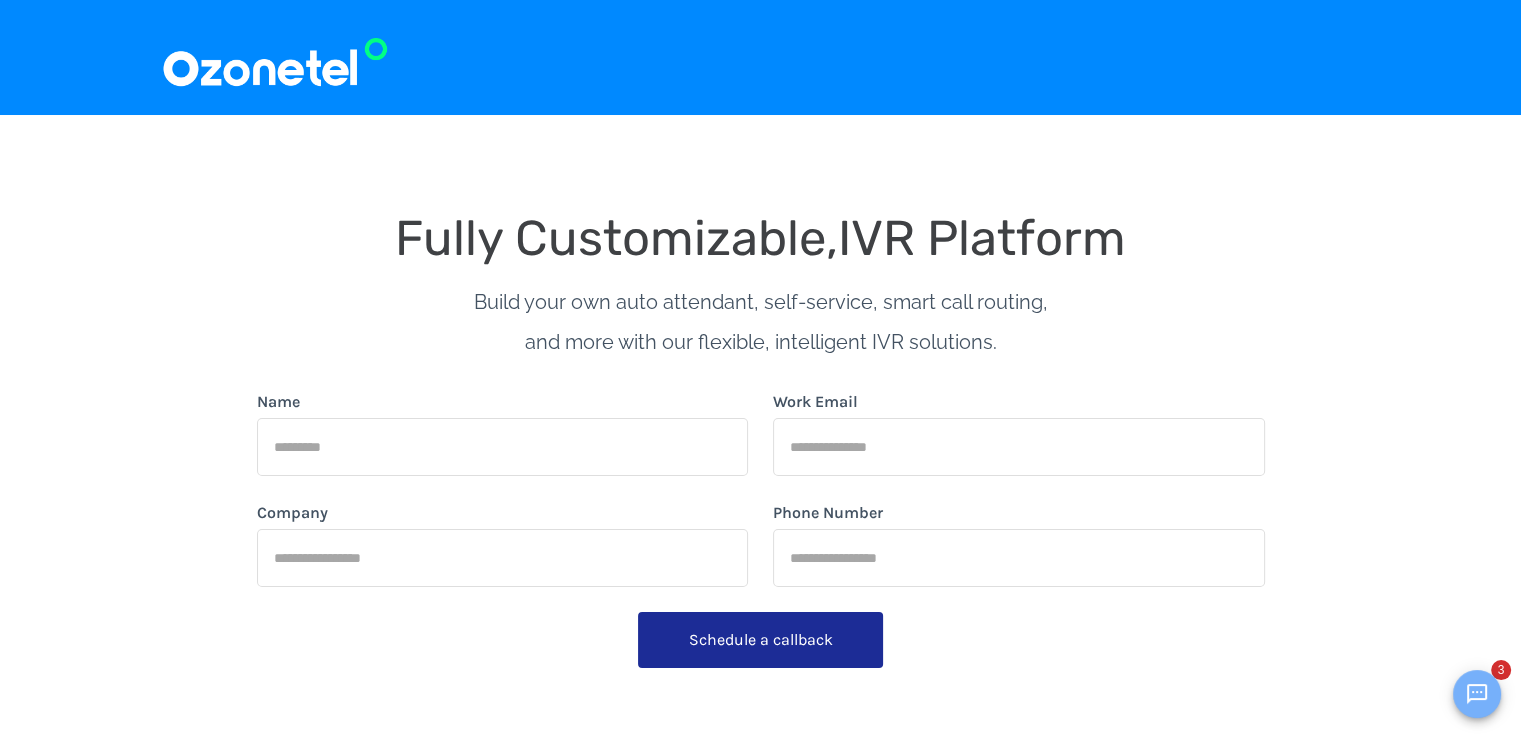 drag, startPoint x: 14, startPoint y: 2, endPoint x: 1464, endPoint y: 684, distance: 1602.3807 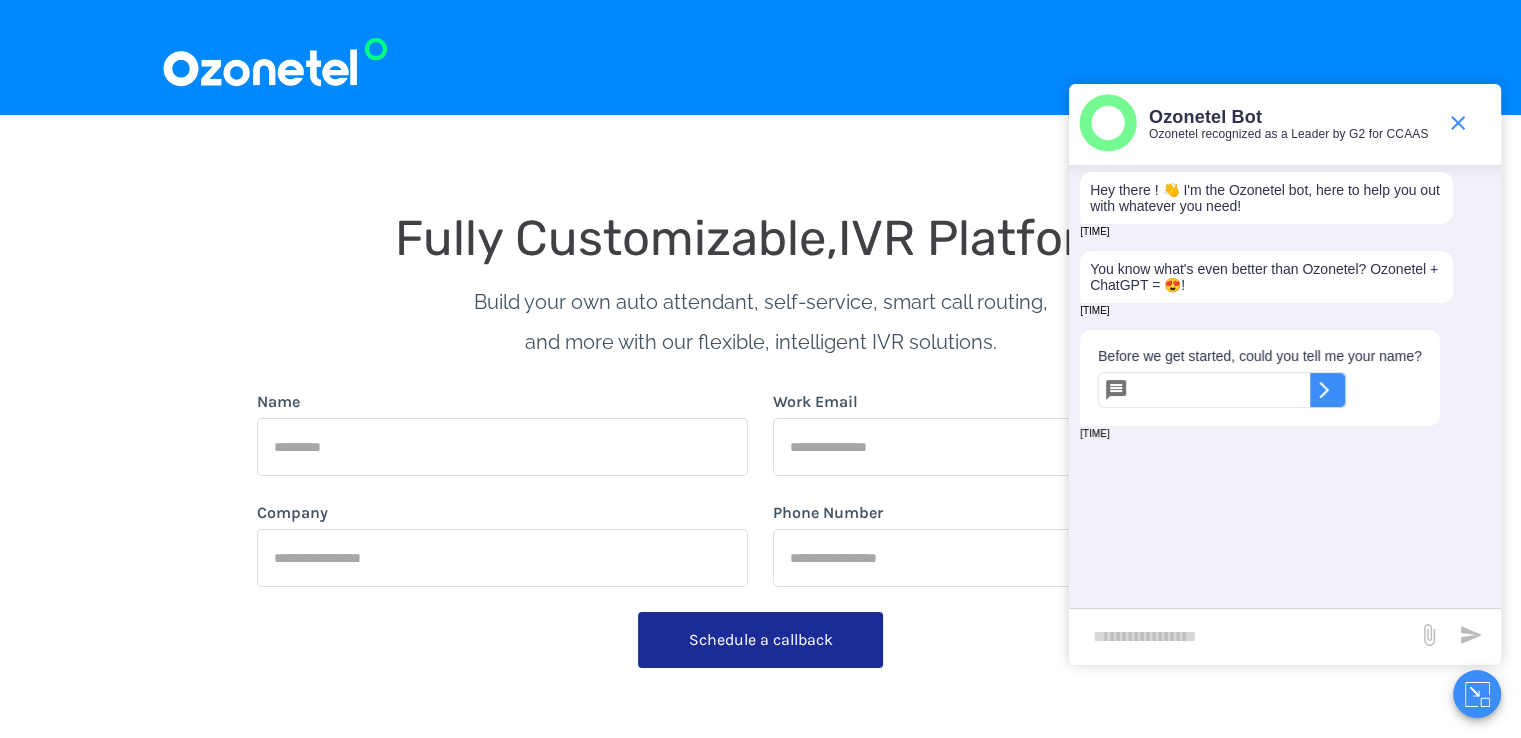 click at bounding box center [1223, 390] 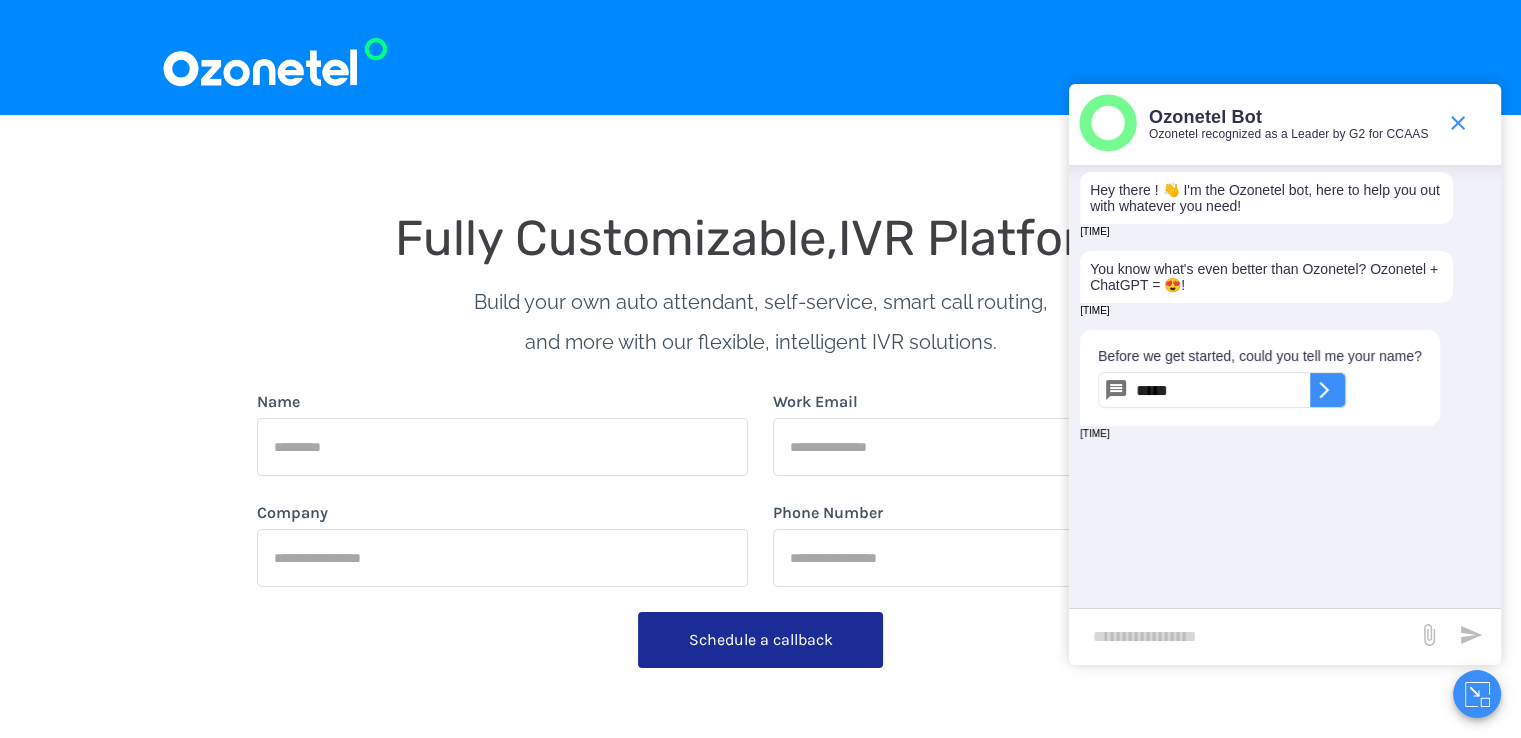 type on "*****" 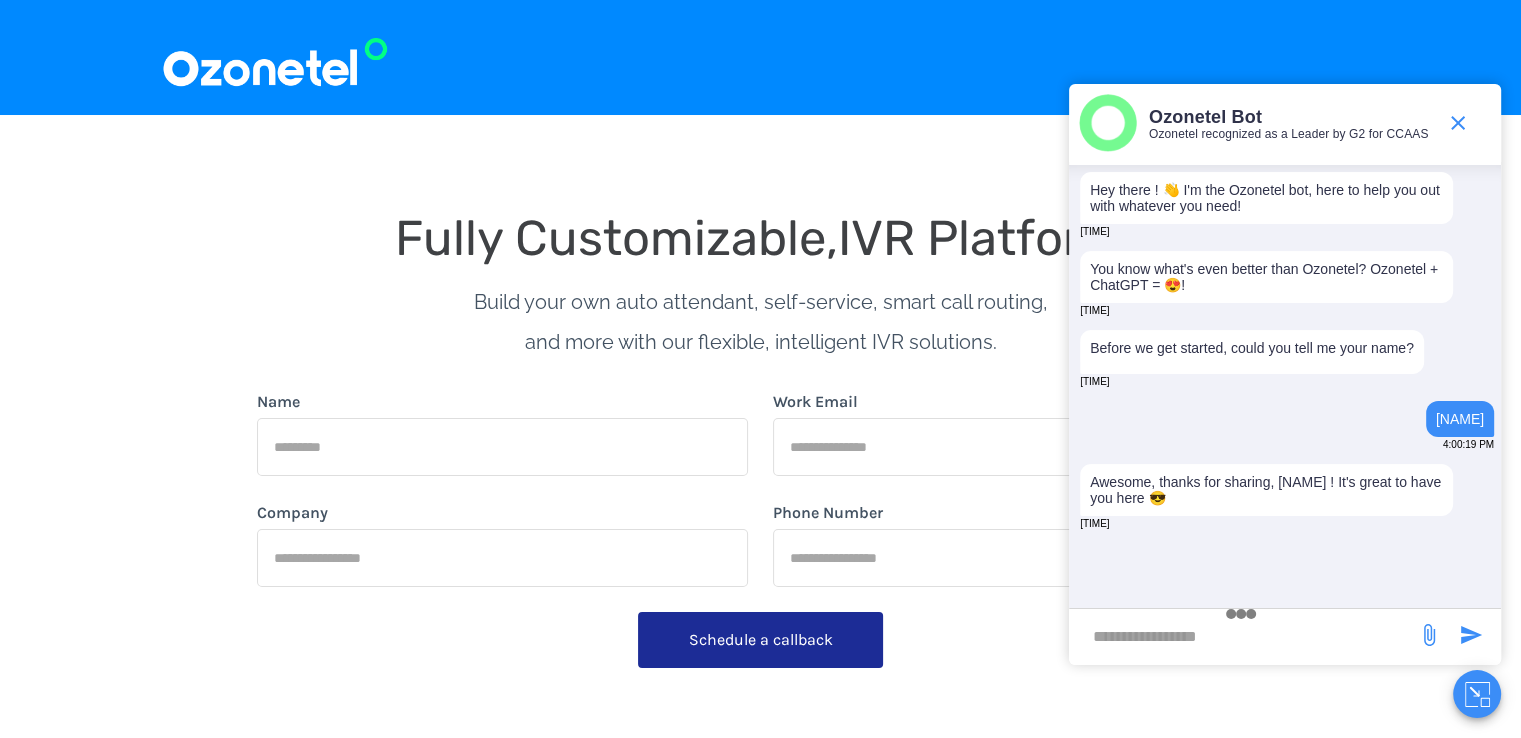 click at bounding box center [1243, 636] 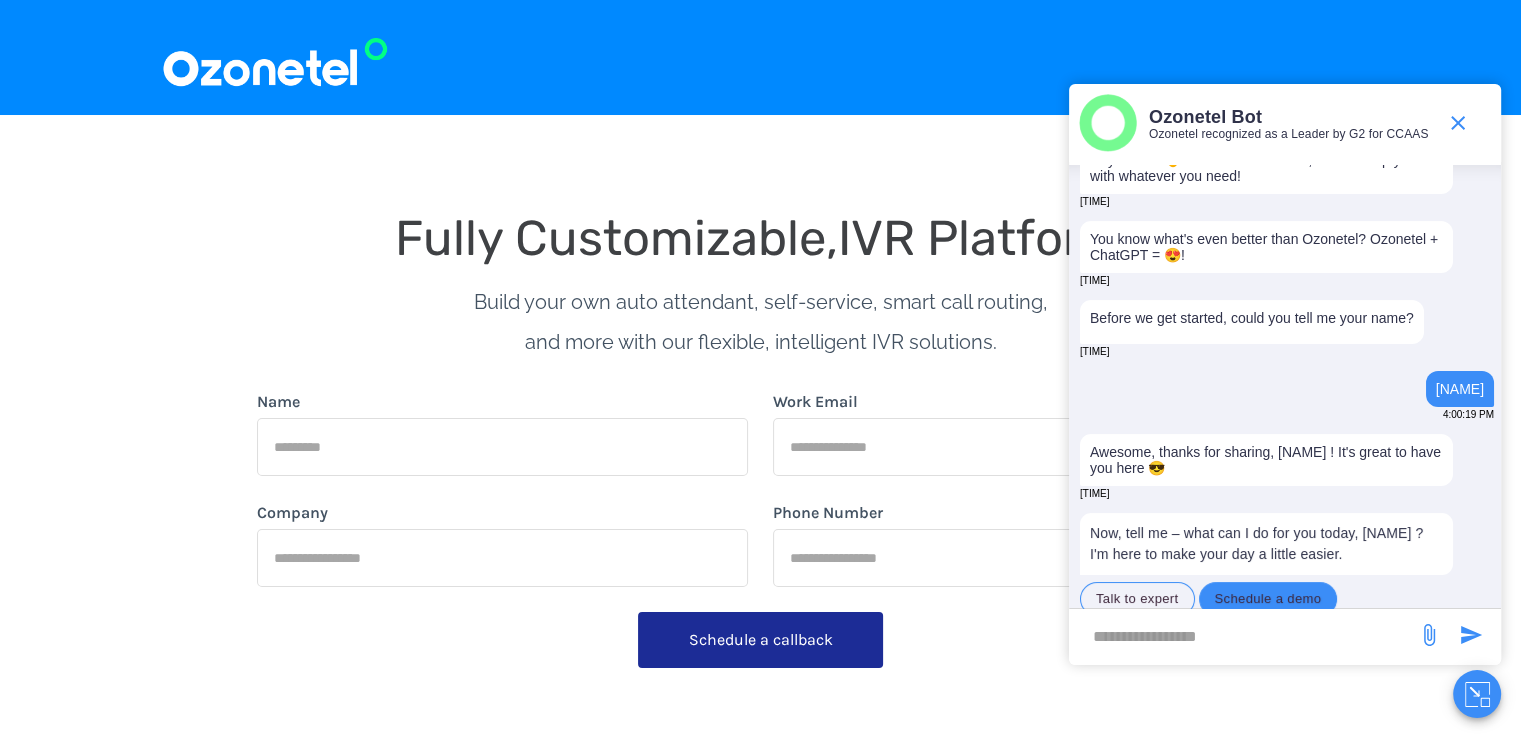 scroll, scrollTop: 121, scrollLeft: 0, axis: vertical 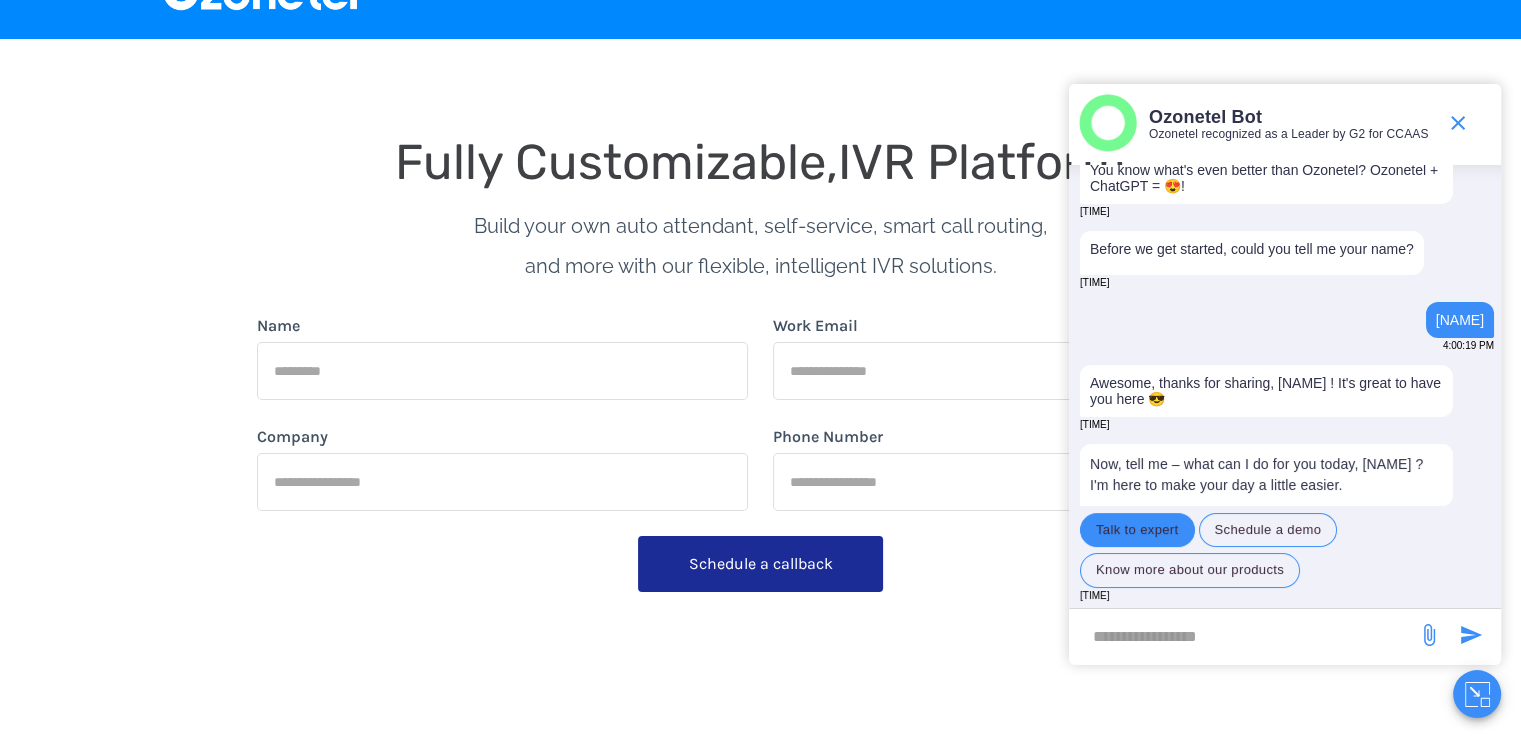 click on "Talk to expert" at bounding box center [1137, 530] 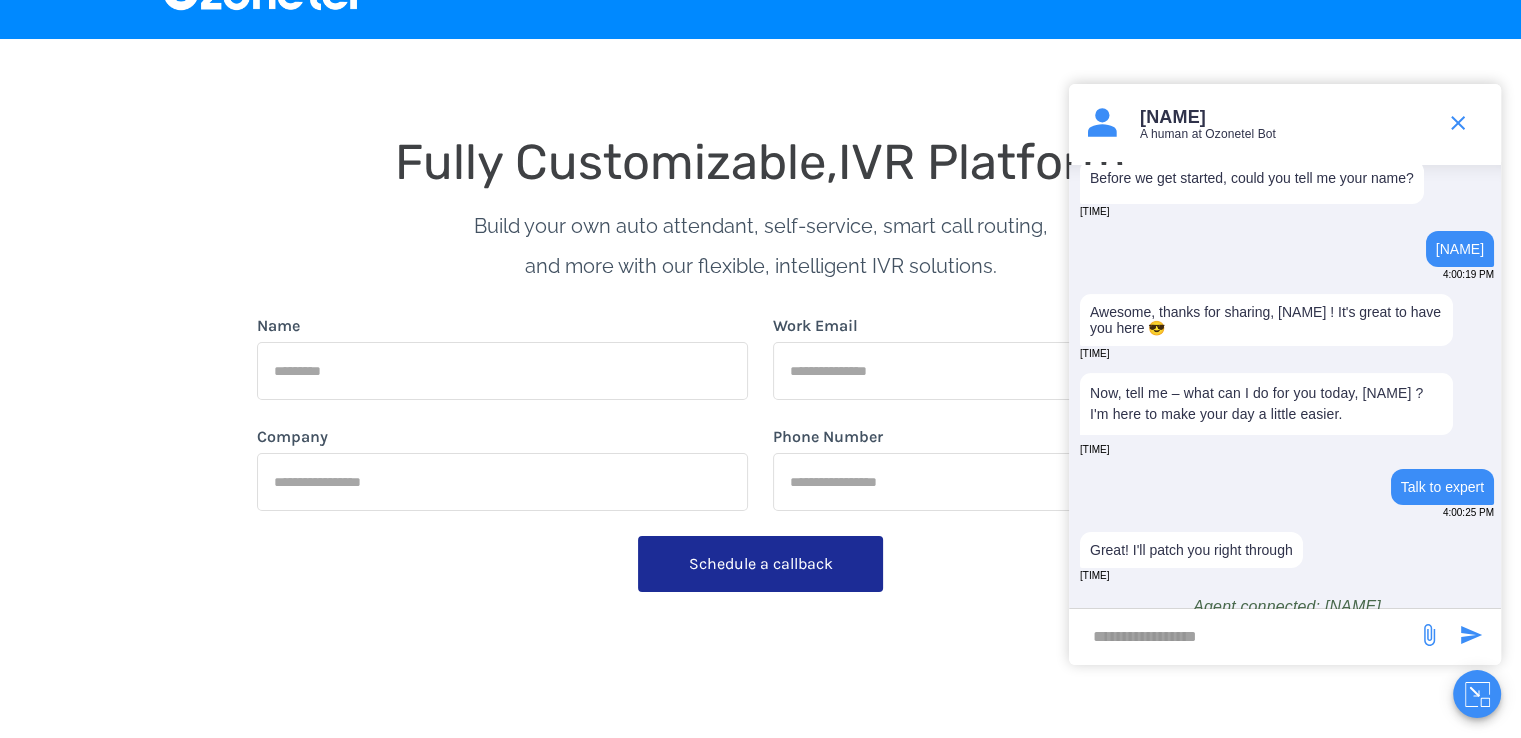 scroll, scrollTop: 212, scrollLeft: 0, axis: vertical 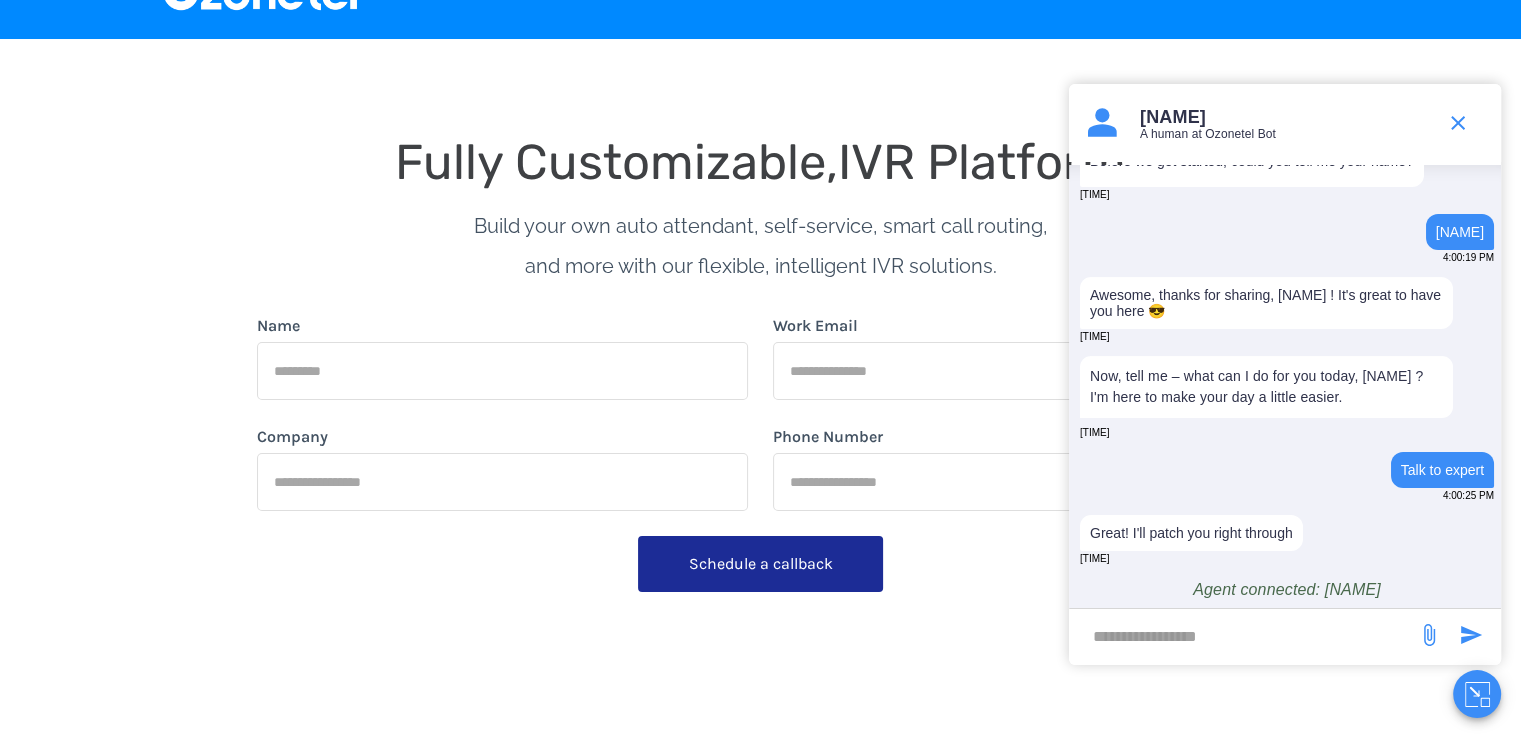 click at bounding box center (1243, 636) 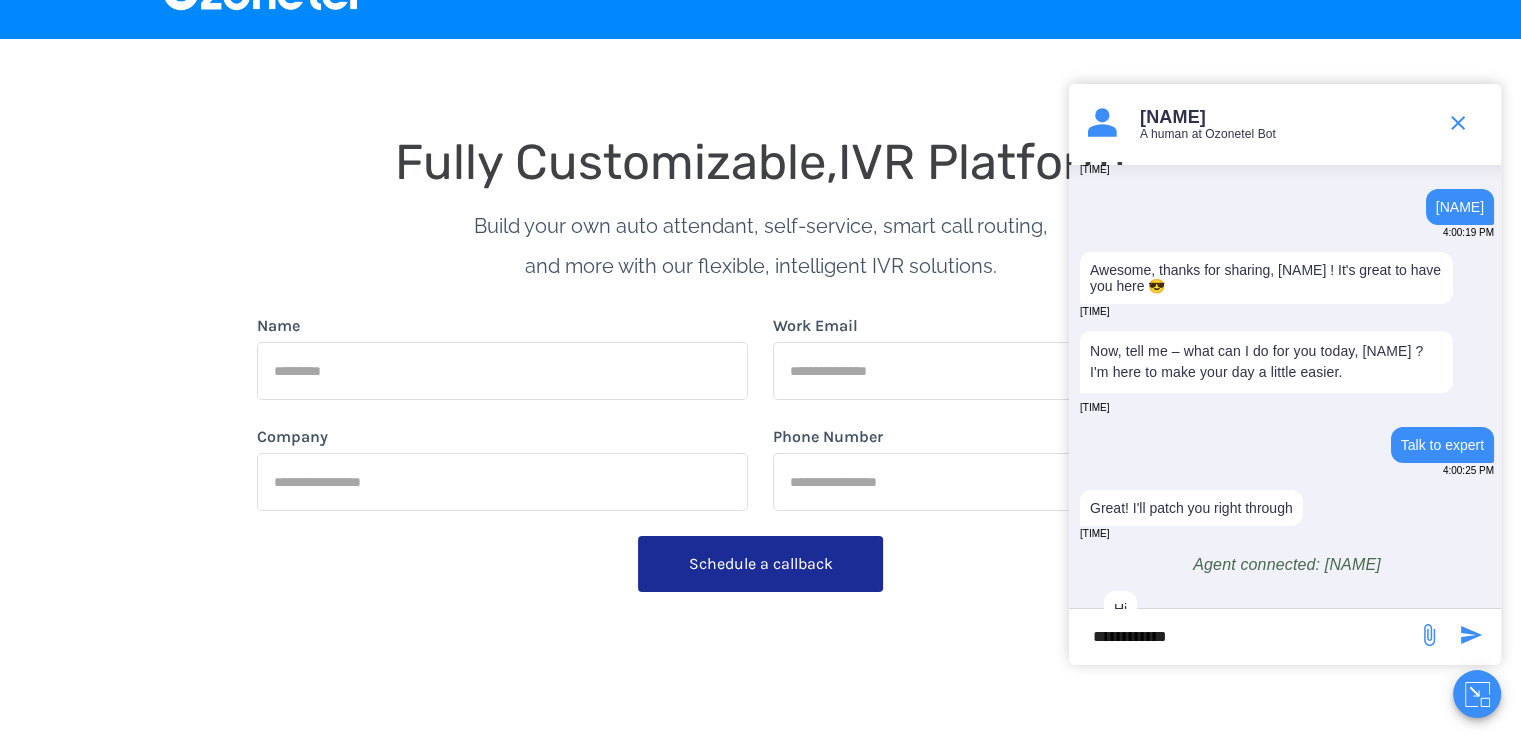 scroll, scrollTop: 272, scrollLeft: 0, axis: vertical 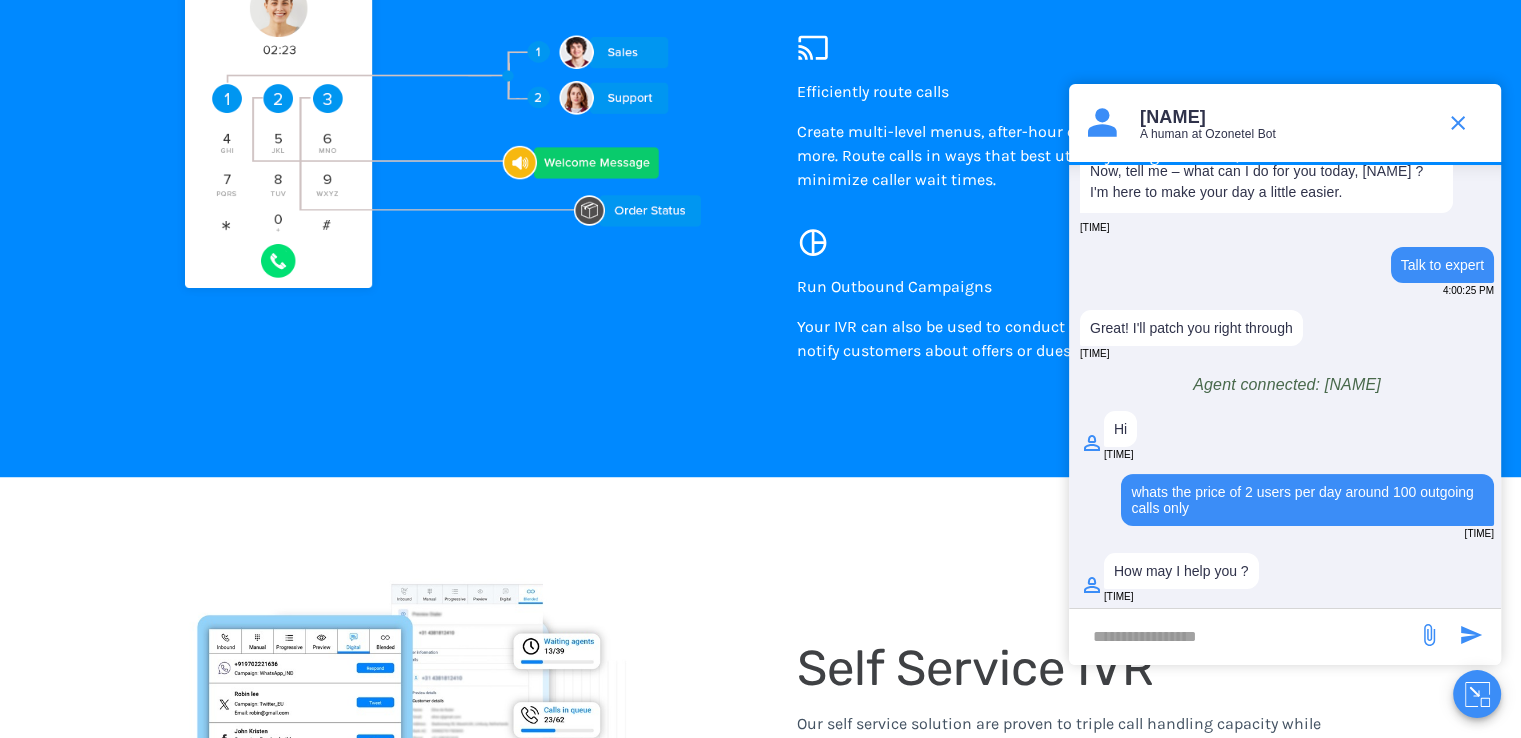 click on "whats the price of 2 users per day around 100 outgoing calls only" at bounding box center (1307, 500) 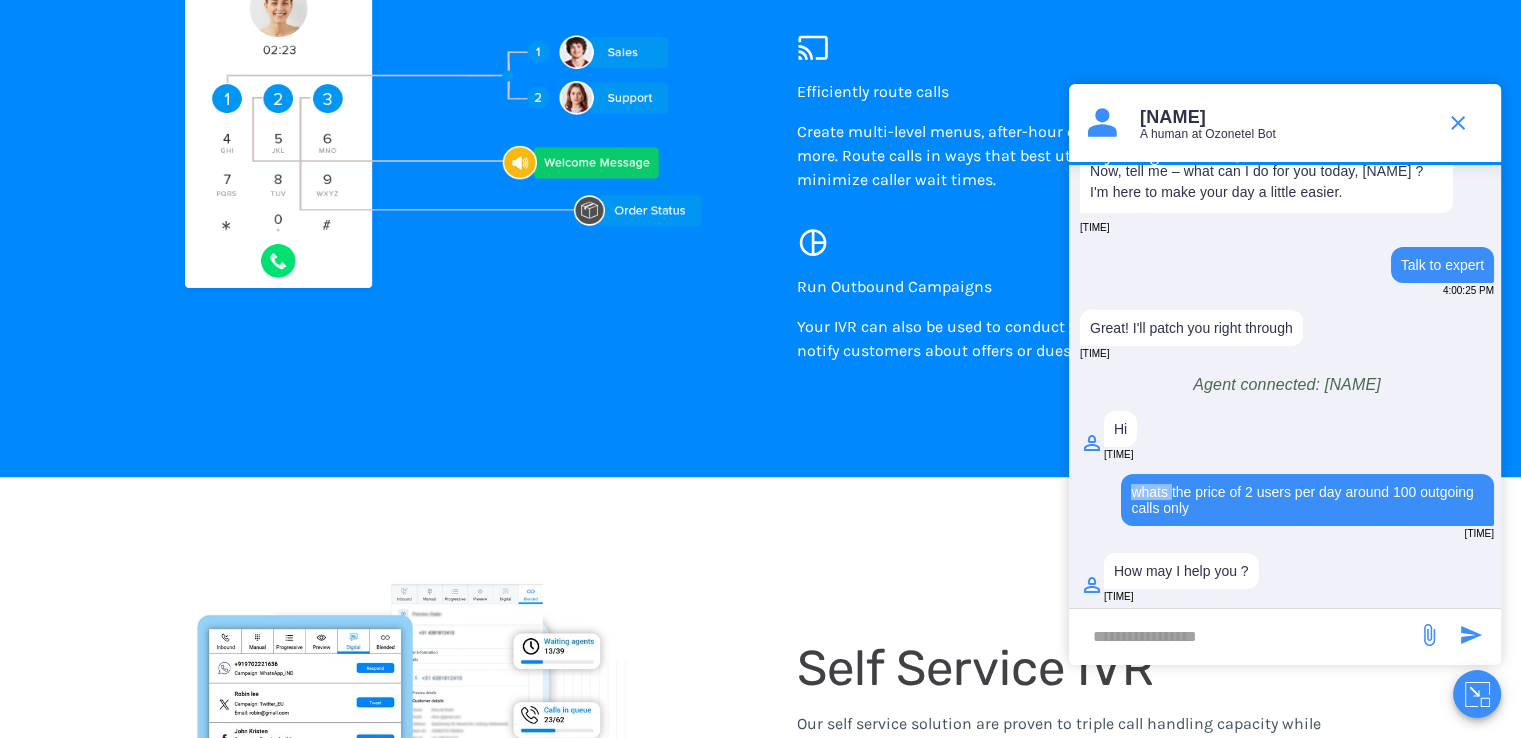 click on "whats the price of 2 users per day around 100 outgoing calls only" at bounding box center [1307, 500] 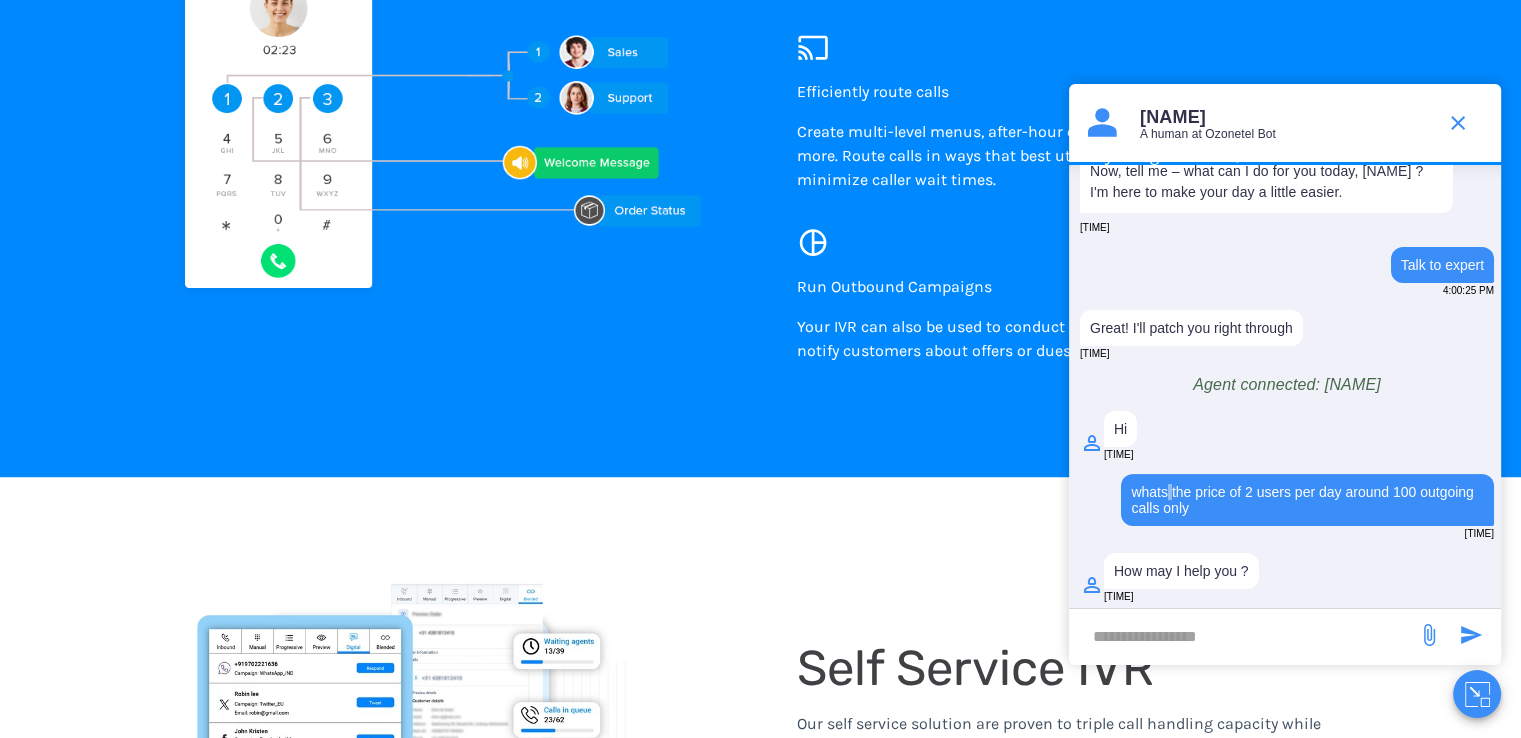 click on "whats the price of 2 users per day around 100 outgoing calls only" at bounding box center [1307, 500] 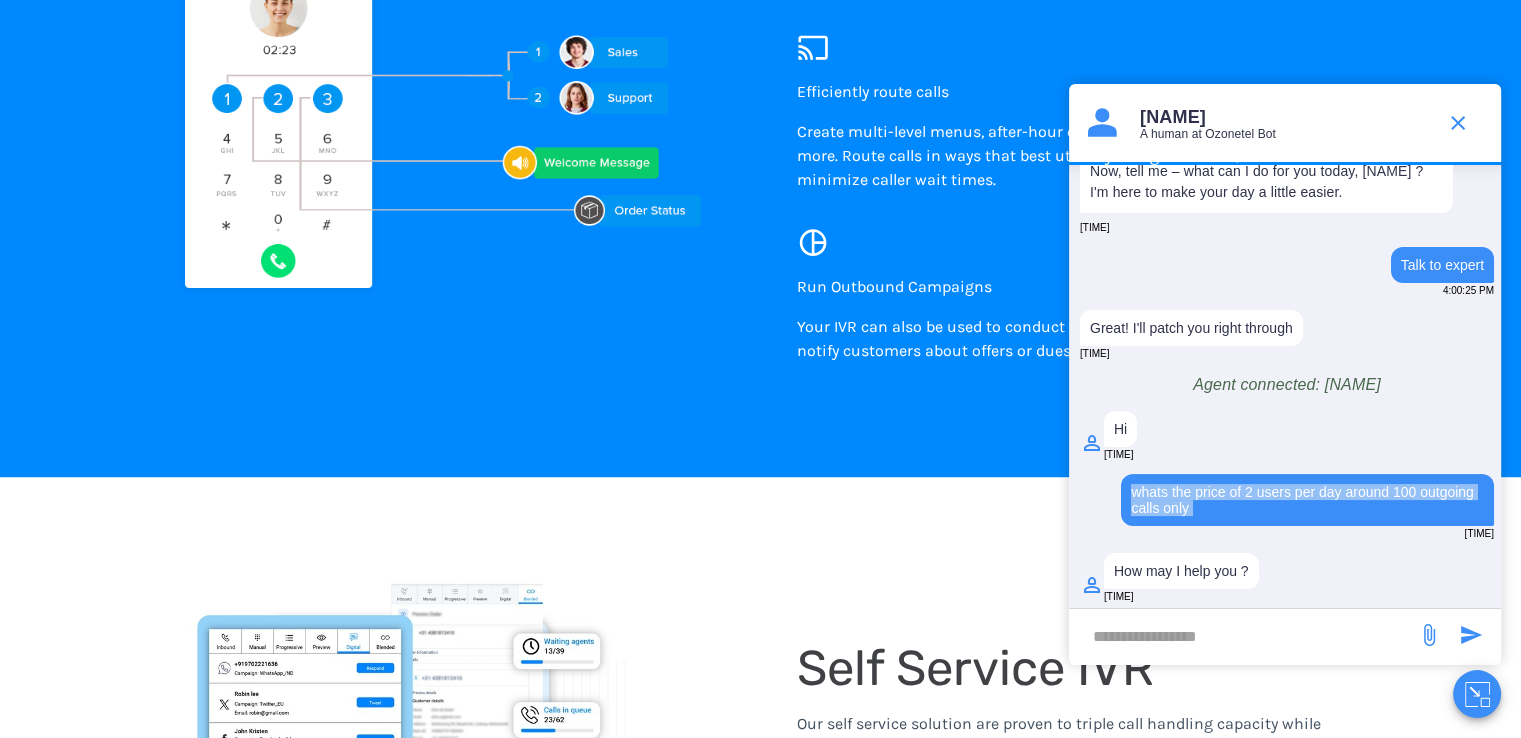 click on "whats the price of 2 users per day around 100 outgoing calls only" at bounding box center (1307, 500) 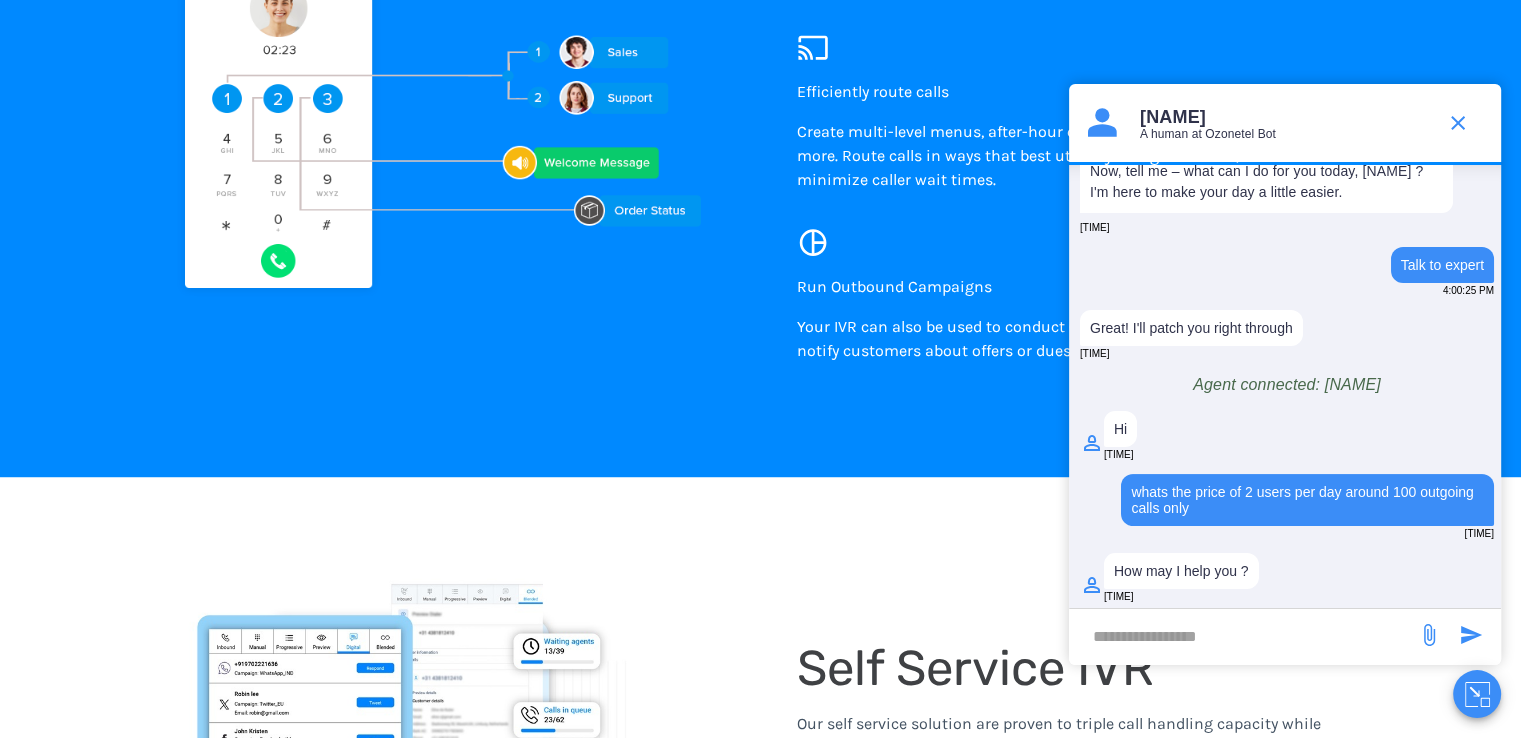 click at bounding box center (1243, 636) 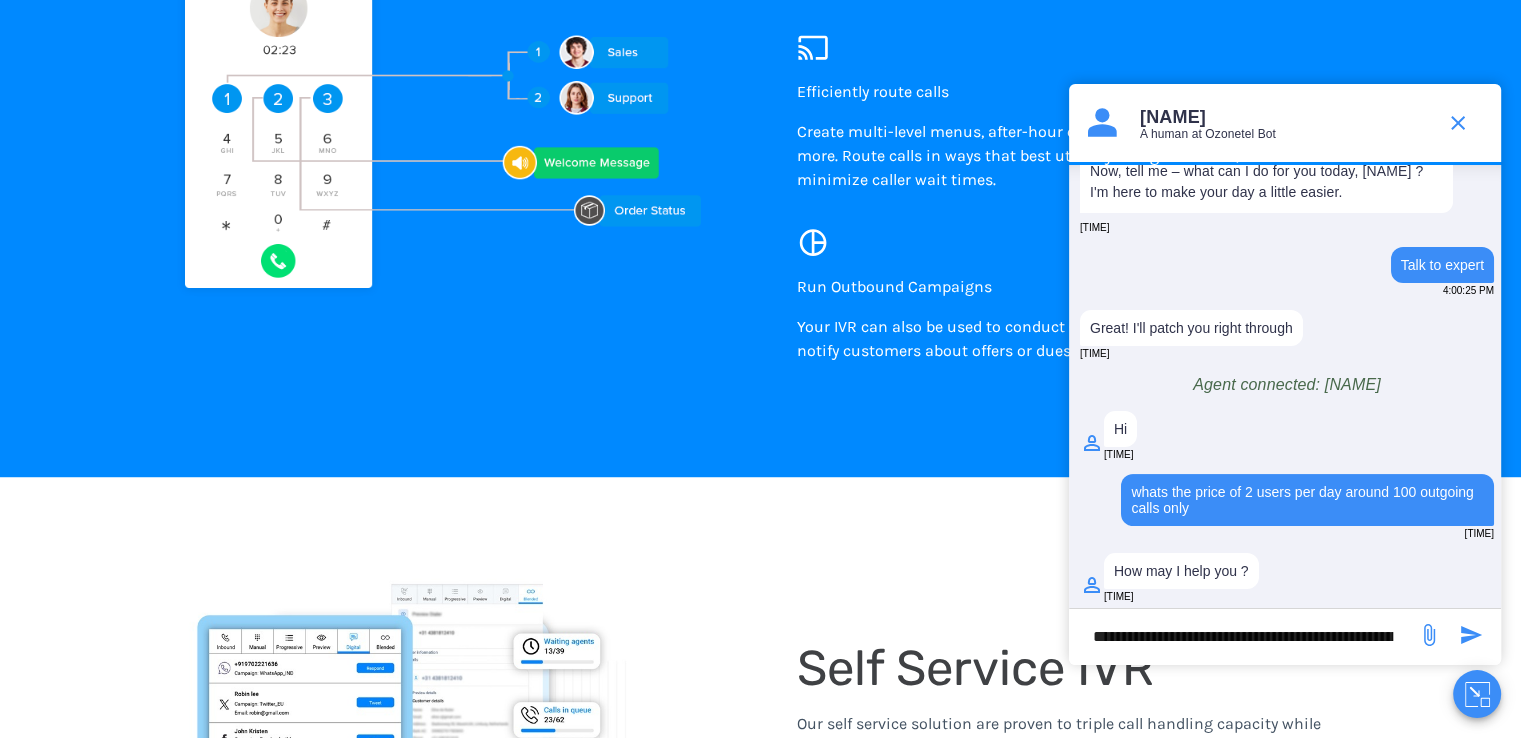 scroll, scrollTop: 0, scrollLeft: 171, axis: horizontal 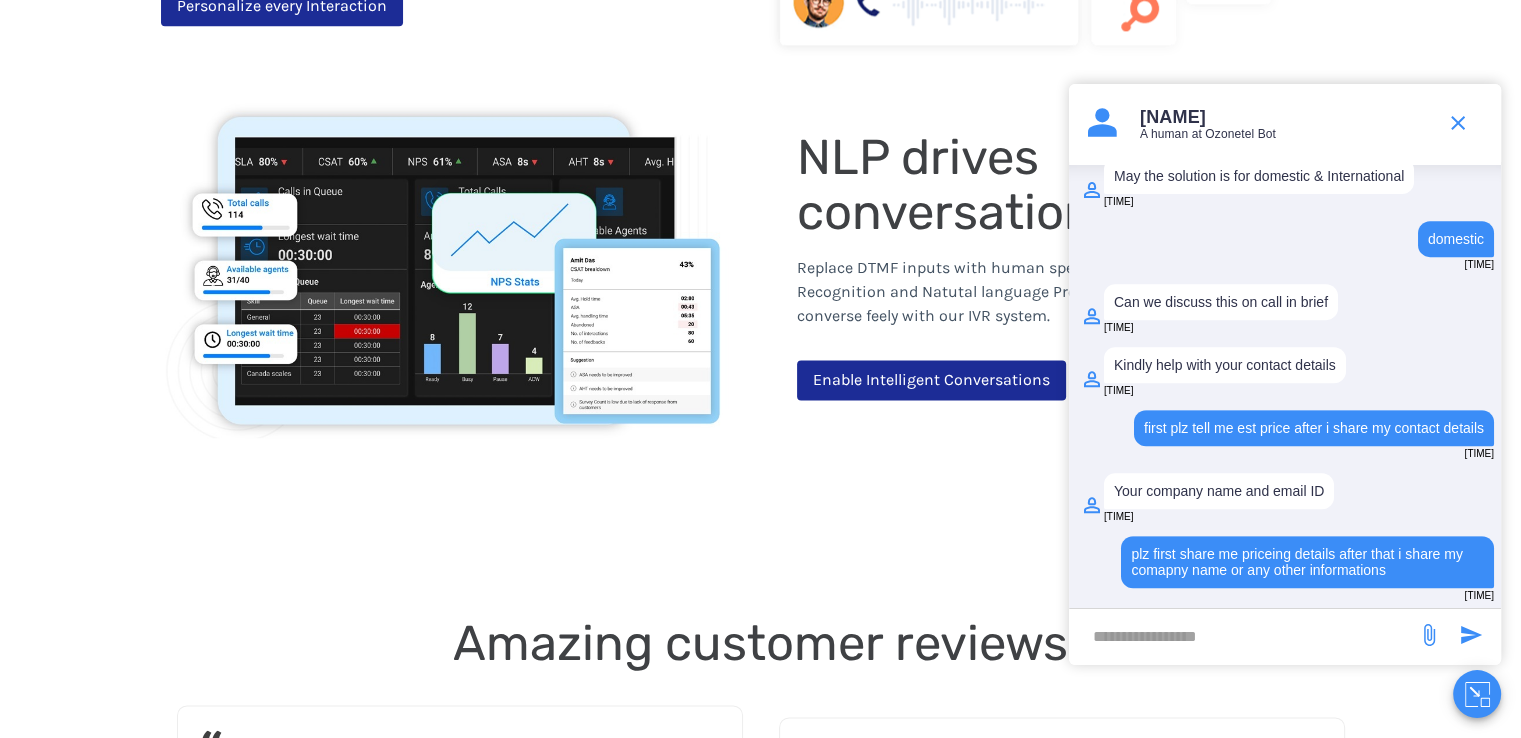 click on "NLP drives conversational IVR" at bounding box center [1009, 184] 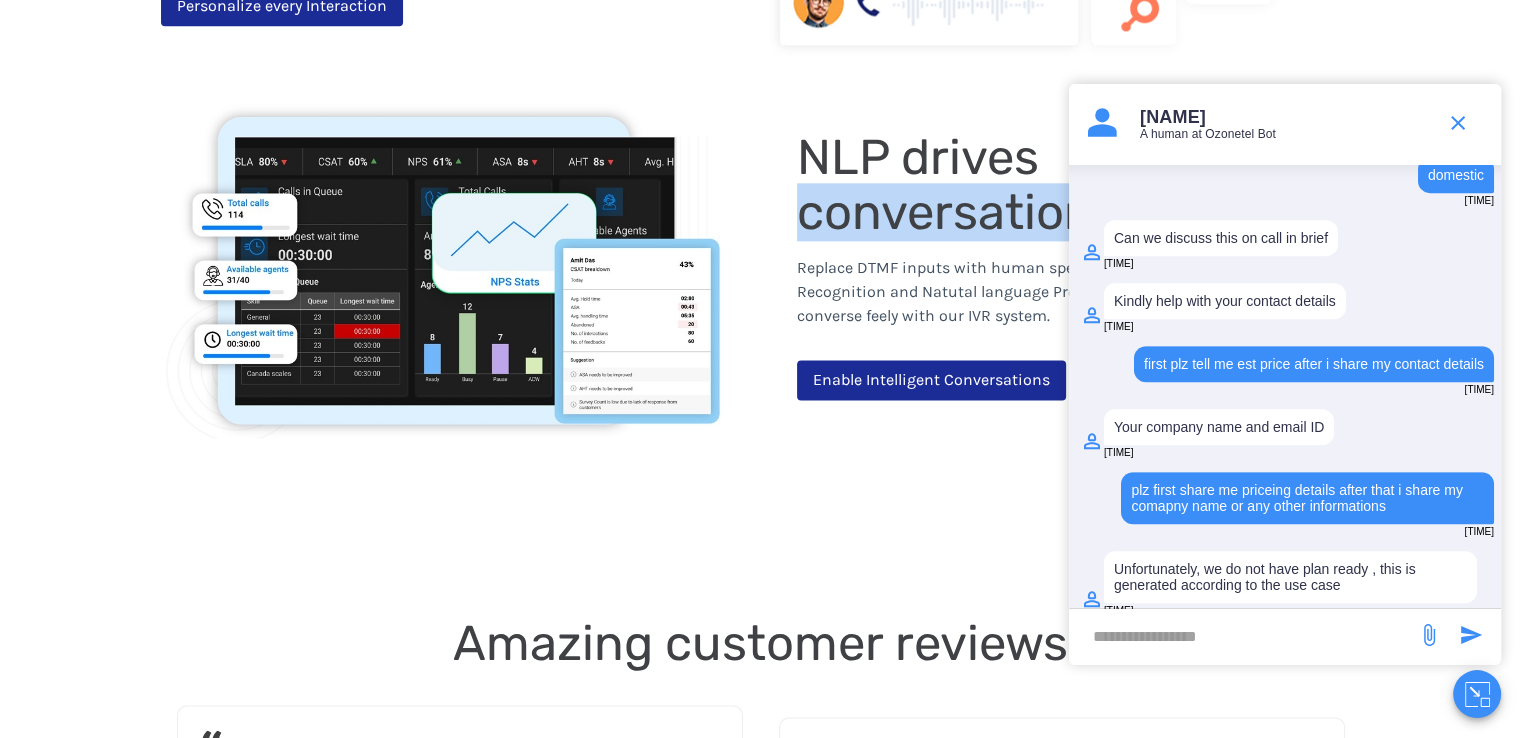 click on "NLP drives conversational IVR" at bounding box center (1009, 184) 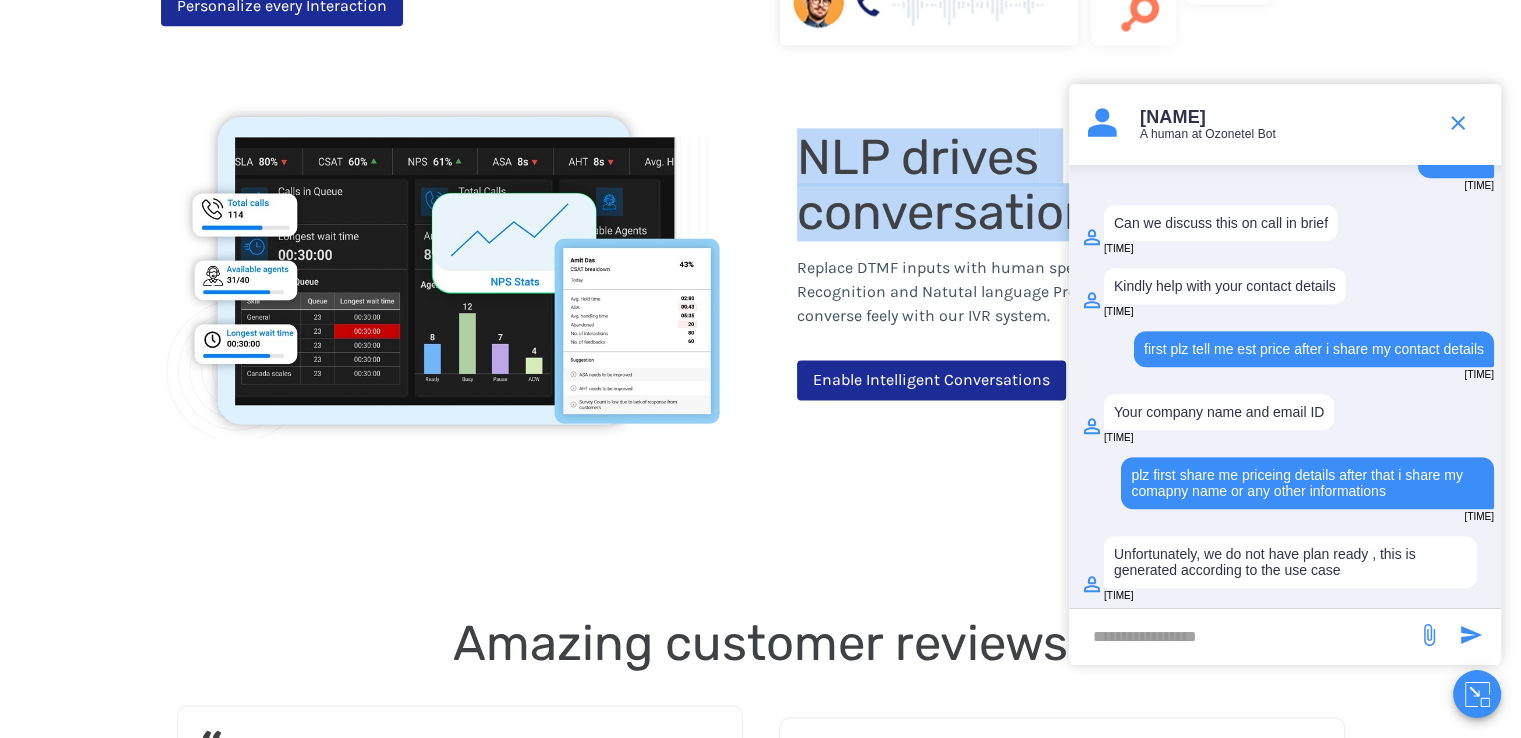 click on "NLP drives conversational IVR" at bounding box center (1009, 184) 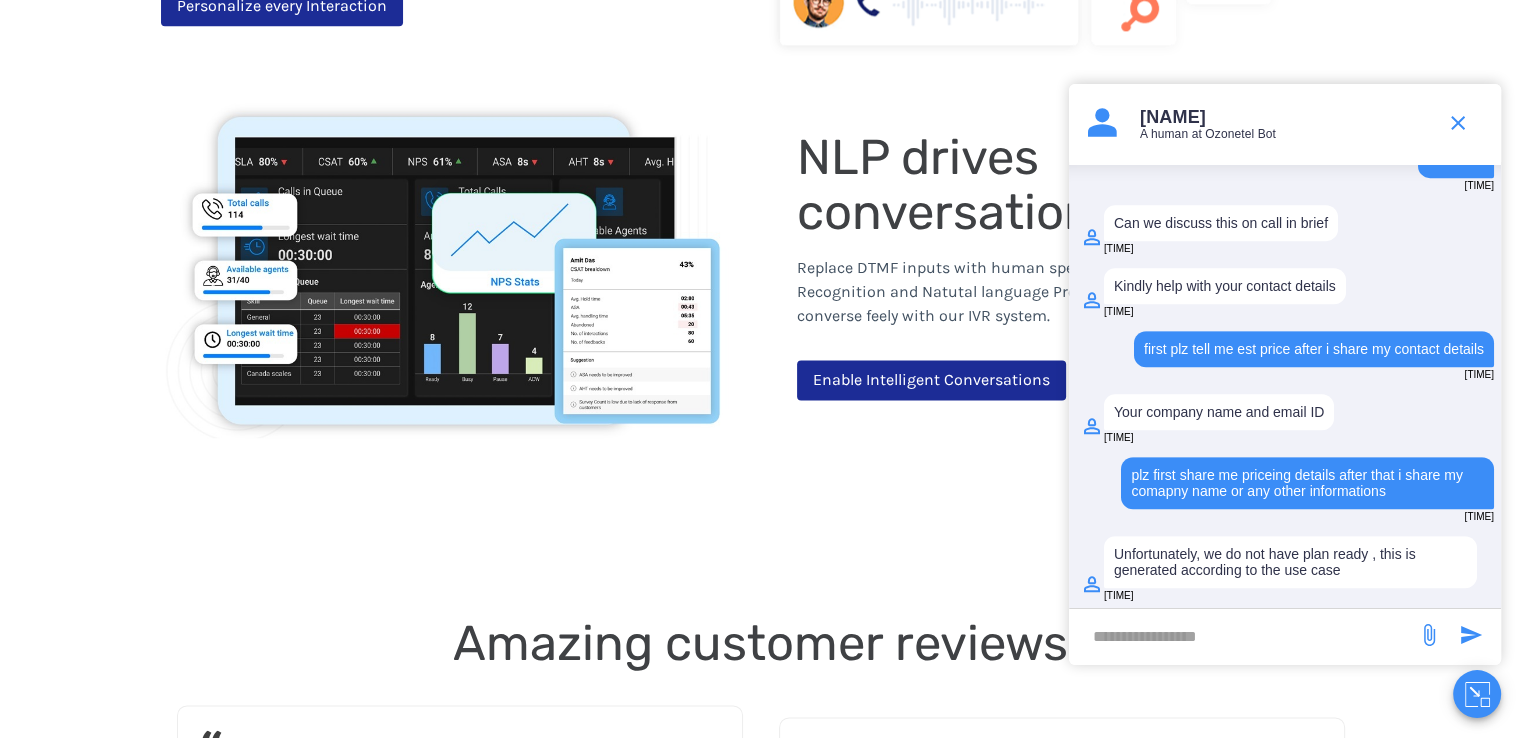 click at bounding box center [1243, 636] 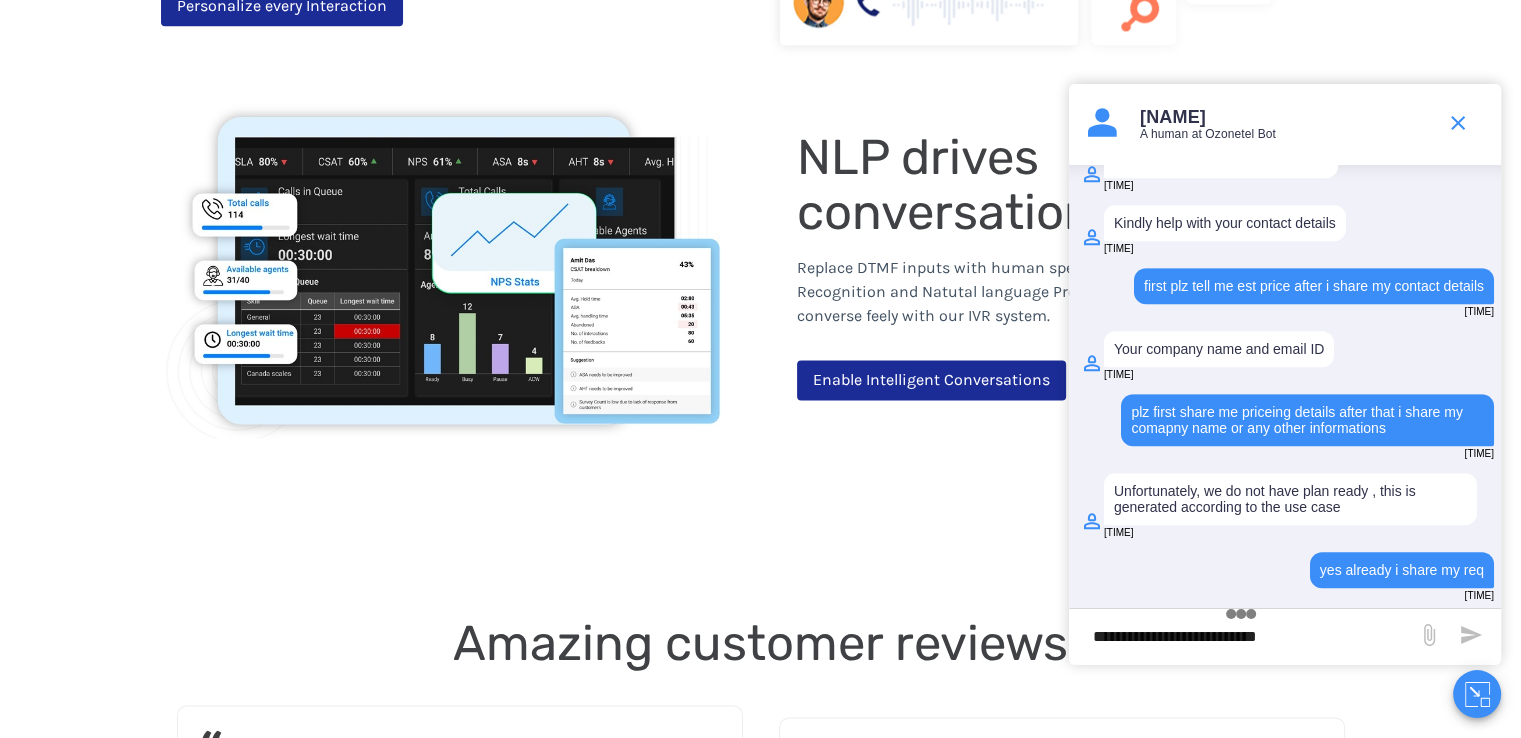 scroll, scrollTop: 1061, scrollLeft: 0, axis: vertical 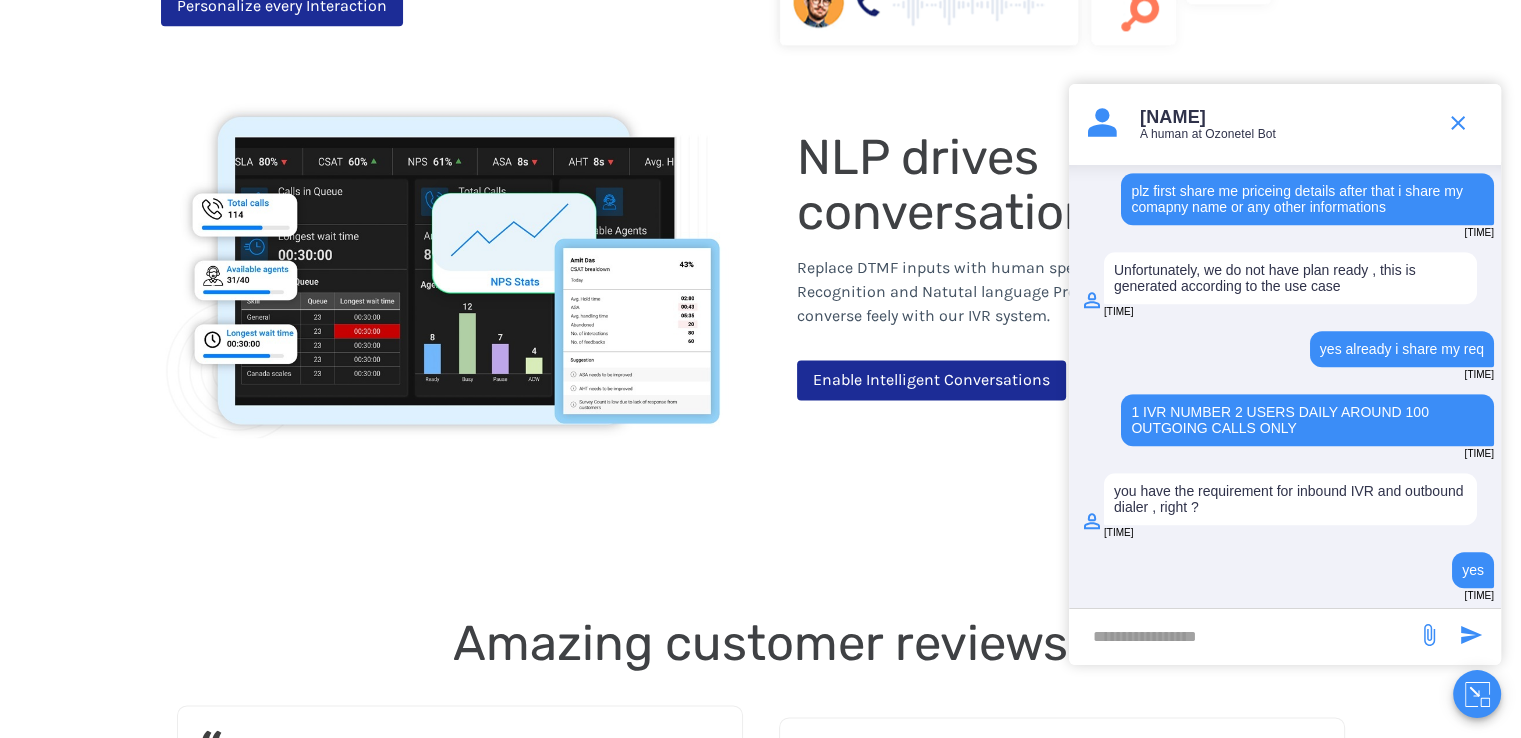click on "you  have  the requirement   for  inbound  IVR   and outbound   dialer  , right ?" at bounding box center (1290, 499) 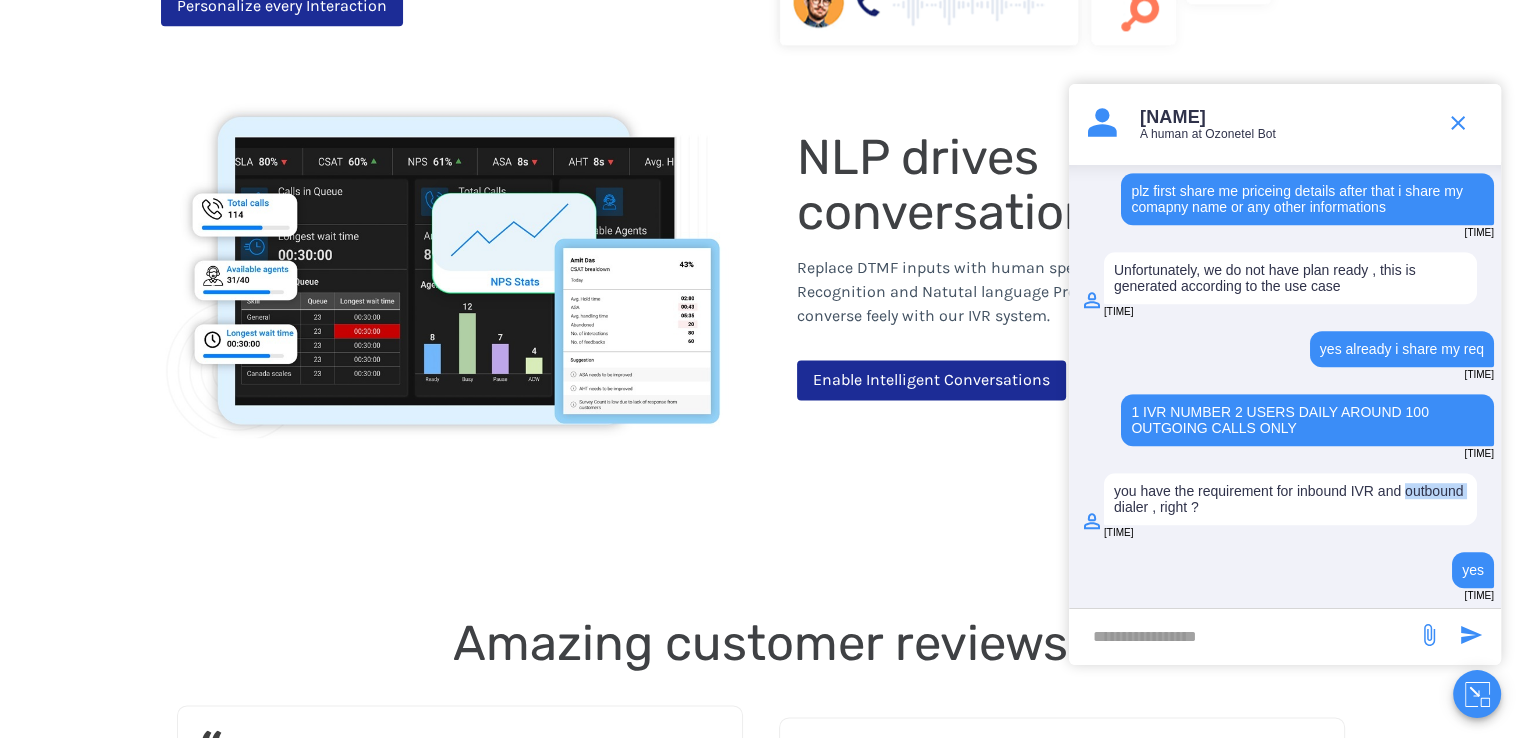 click on "you  have  the requirement   for  inbound  IVR   and outbound   dialer  , right ?" at bounding box center [1290, 499] 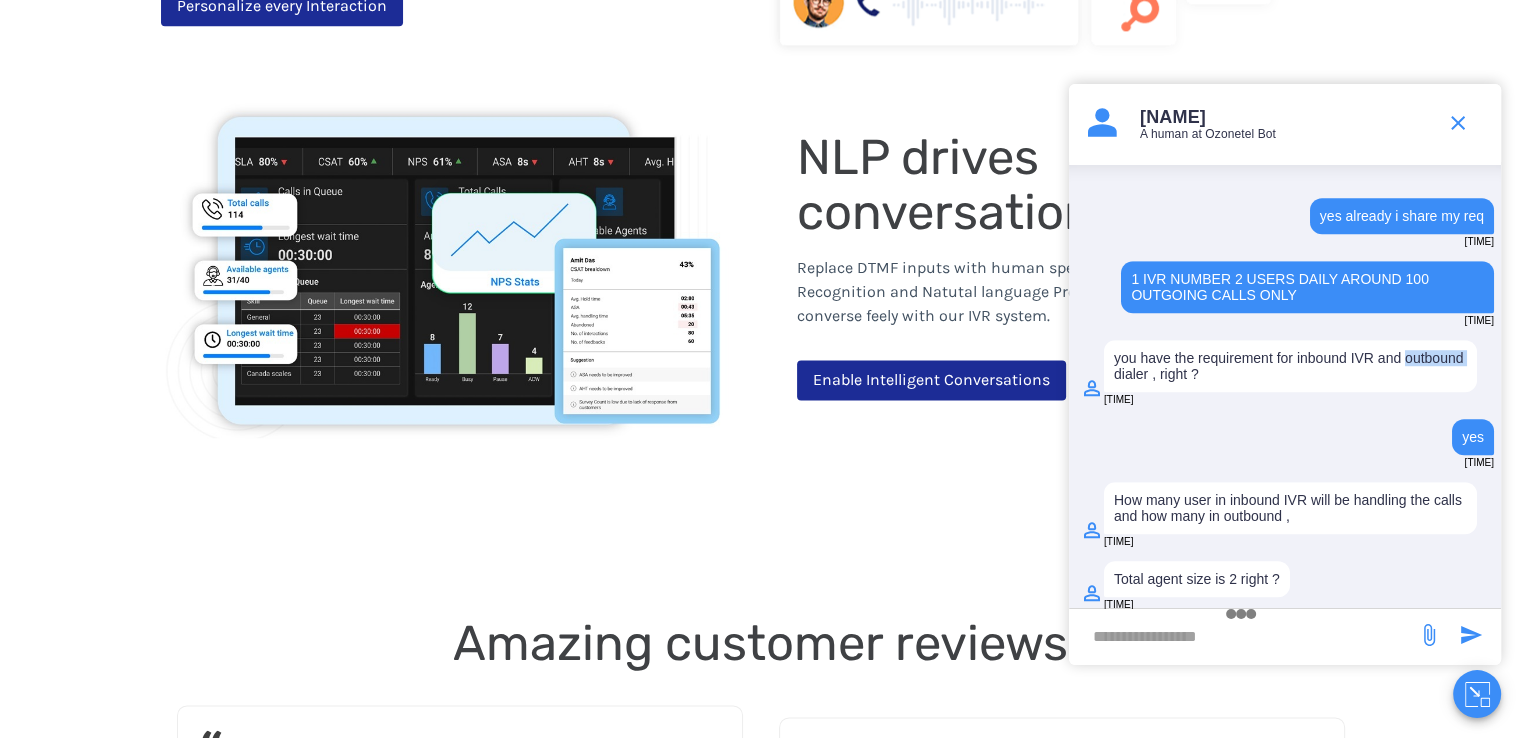 scroll, scrollTop: 1417, scrollLeft: 0, axis: vertical 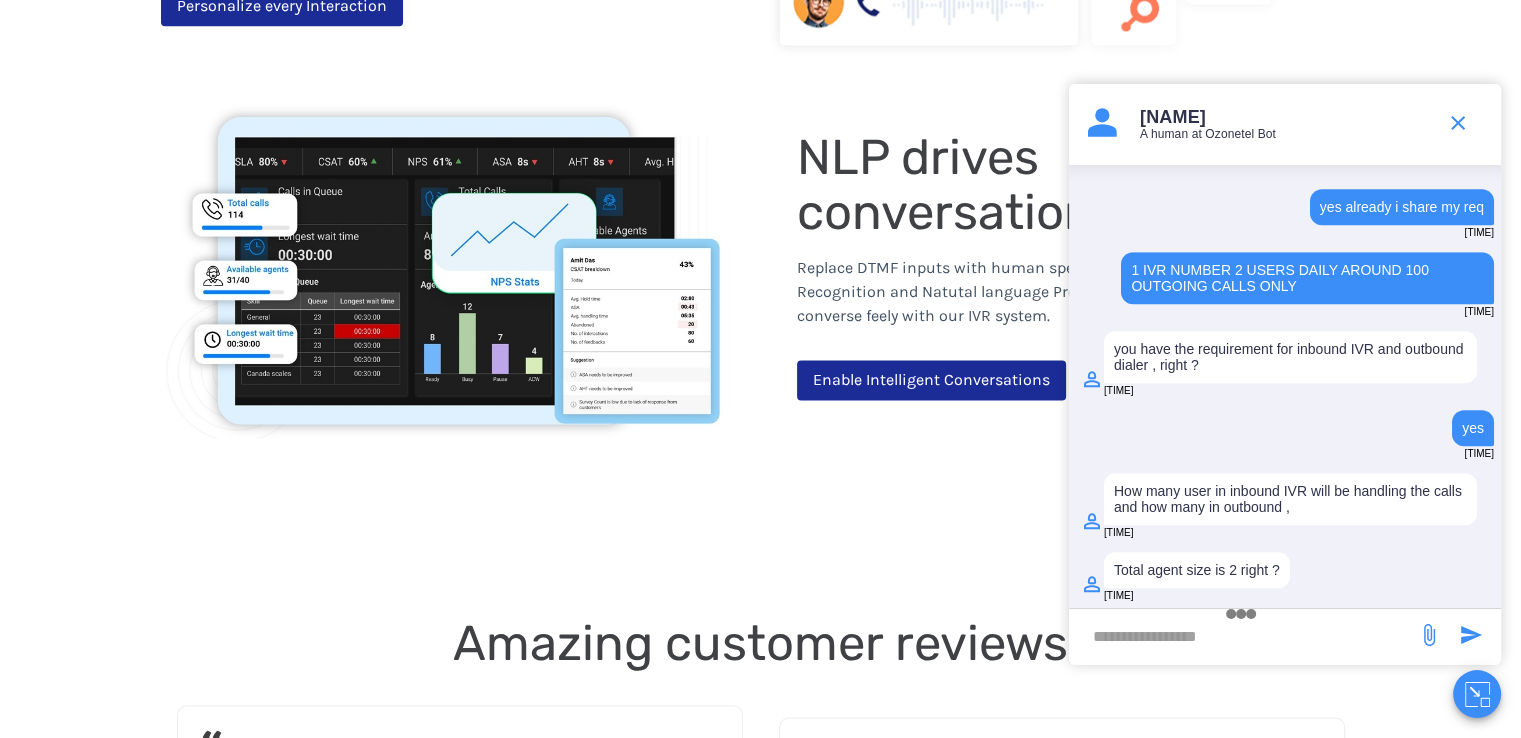 click at bounding box center (1243, 636) 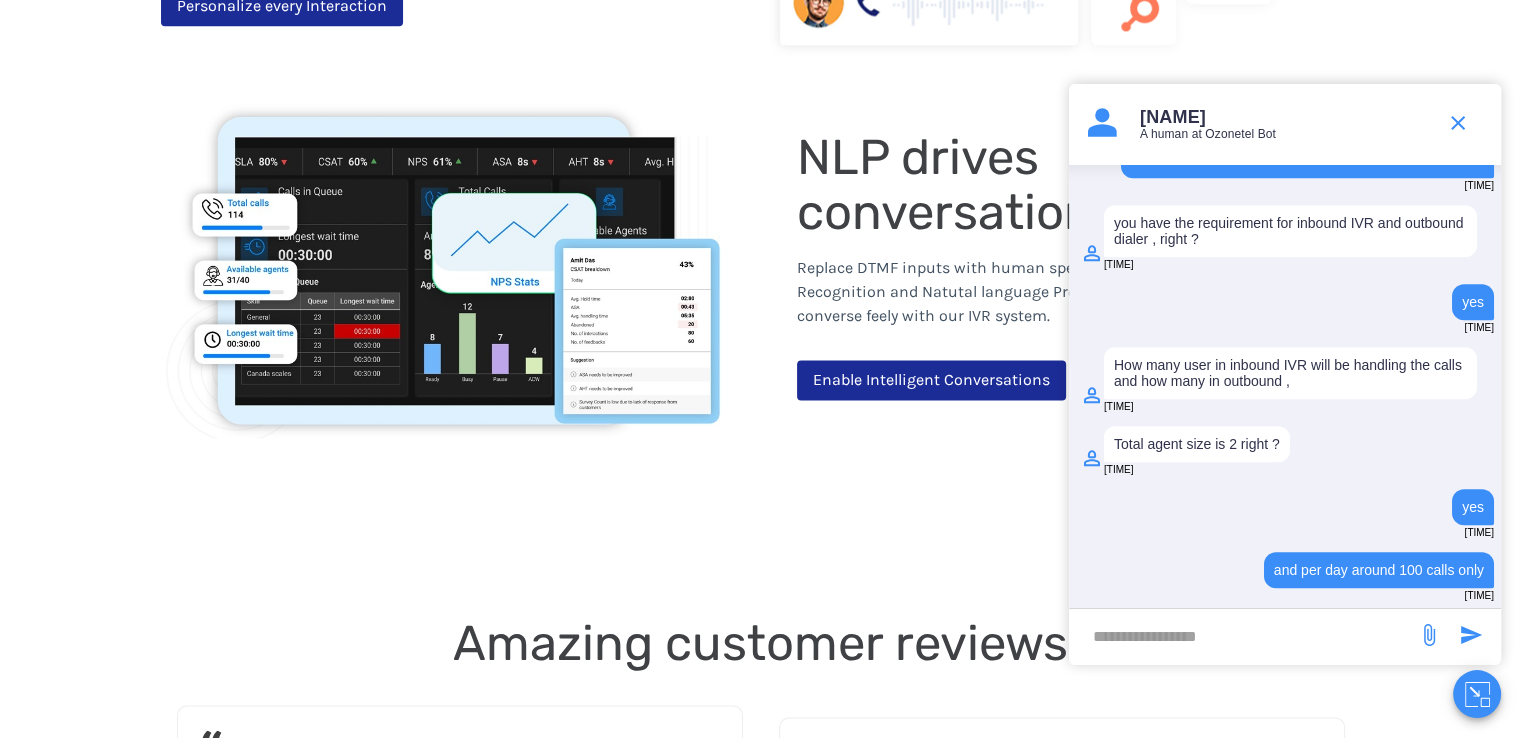 scroll, scrollTop: 1538, scrollLeft: 0, axis: vertical 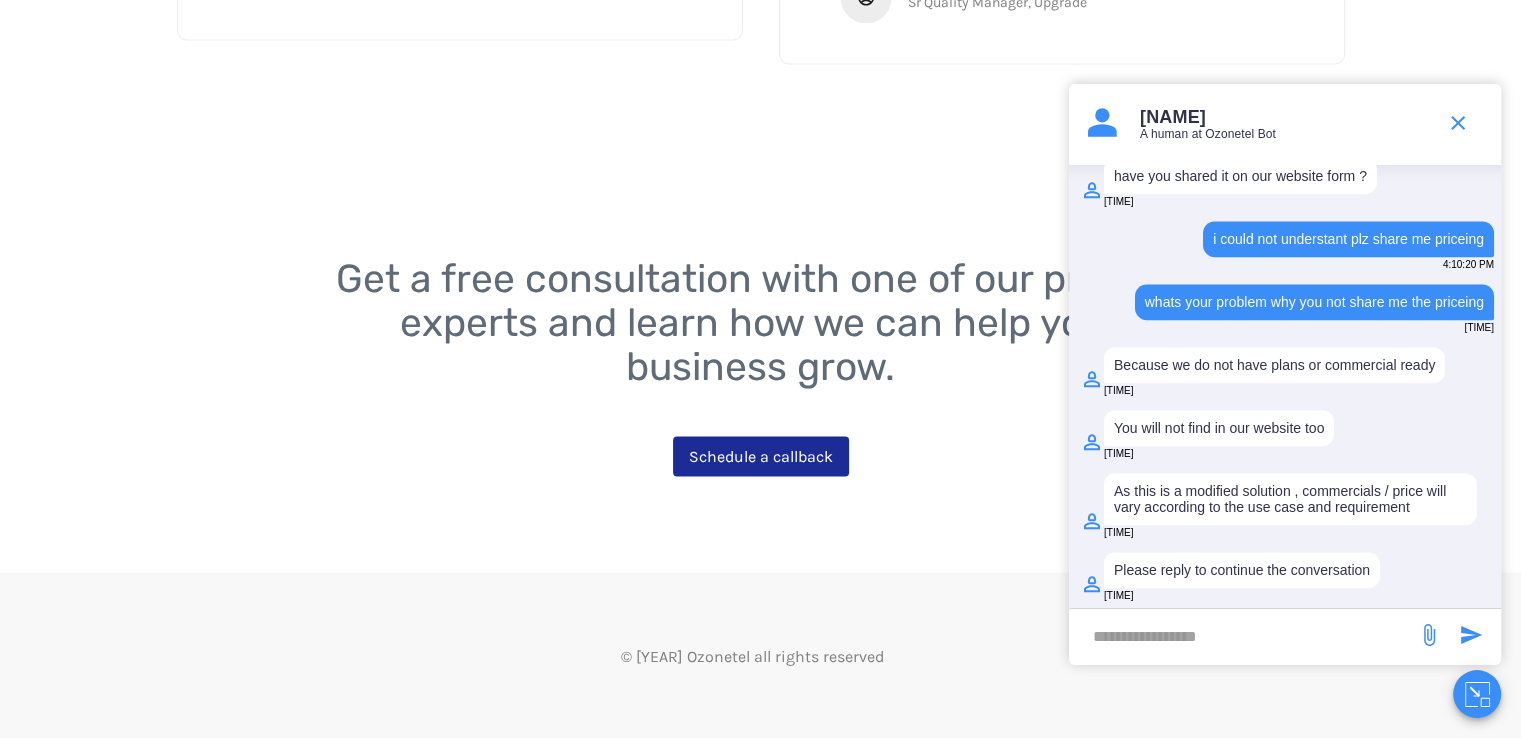 click on "As  this  is  a  modified    solution  , commercials   / price   will  vary  according to the use case  and requirement" at bounding box center (1290, 499) 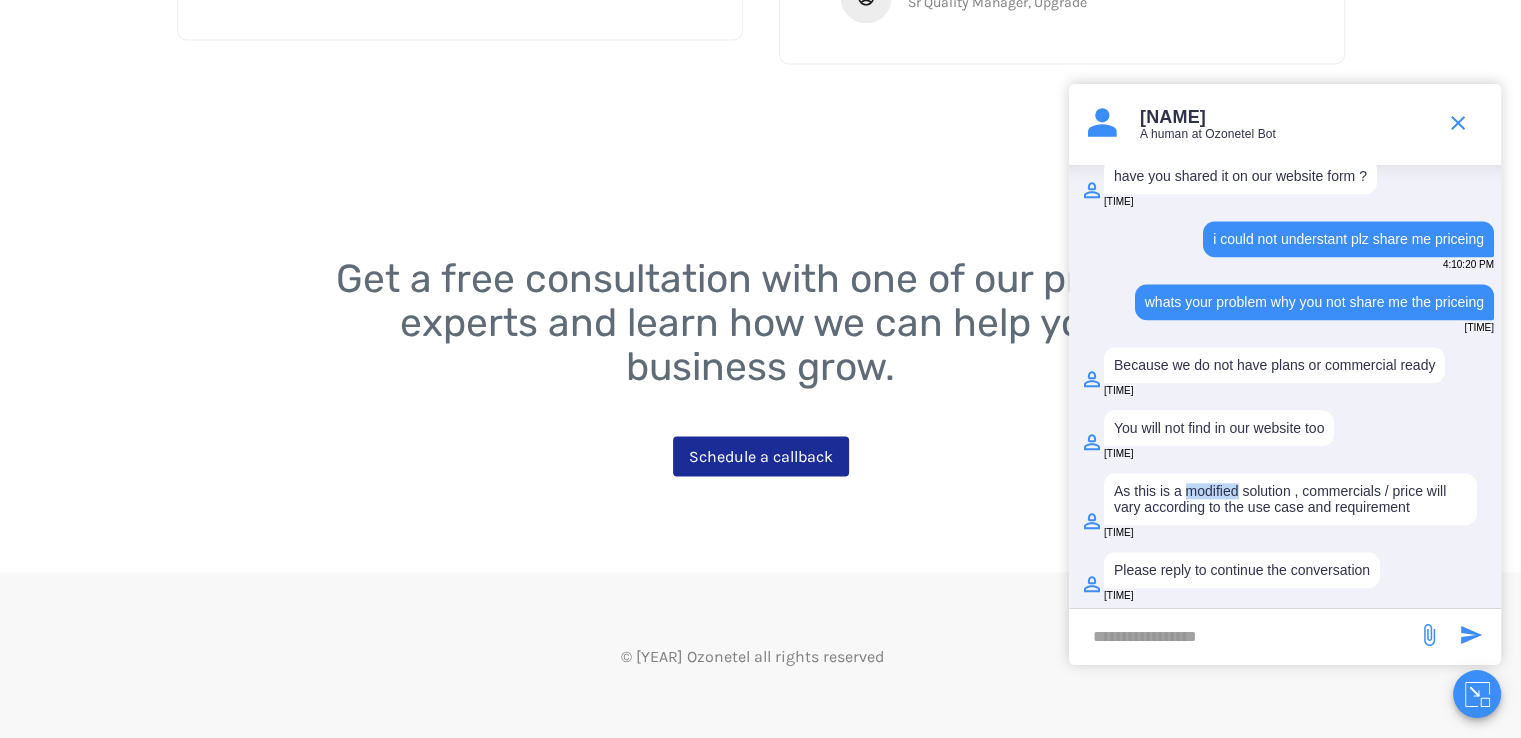 click on "As  this  is  a  modified    solution  , commercials   / price   will  vary  according to the use case  and requirement" at bounding box center (1290, 499) 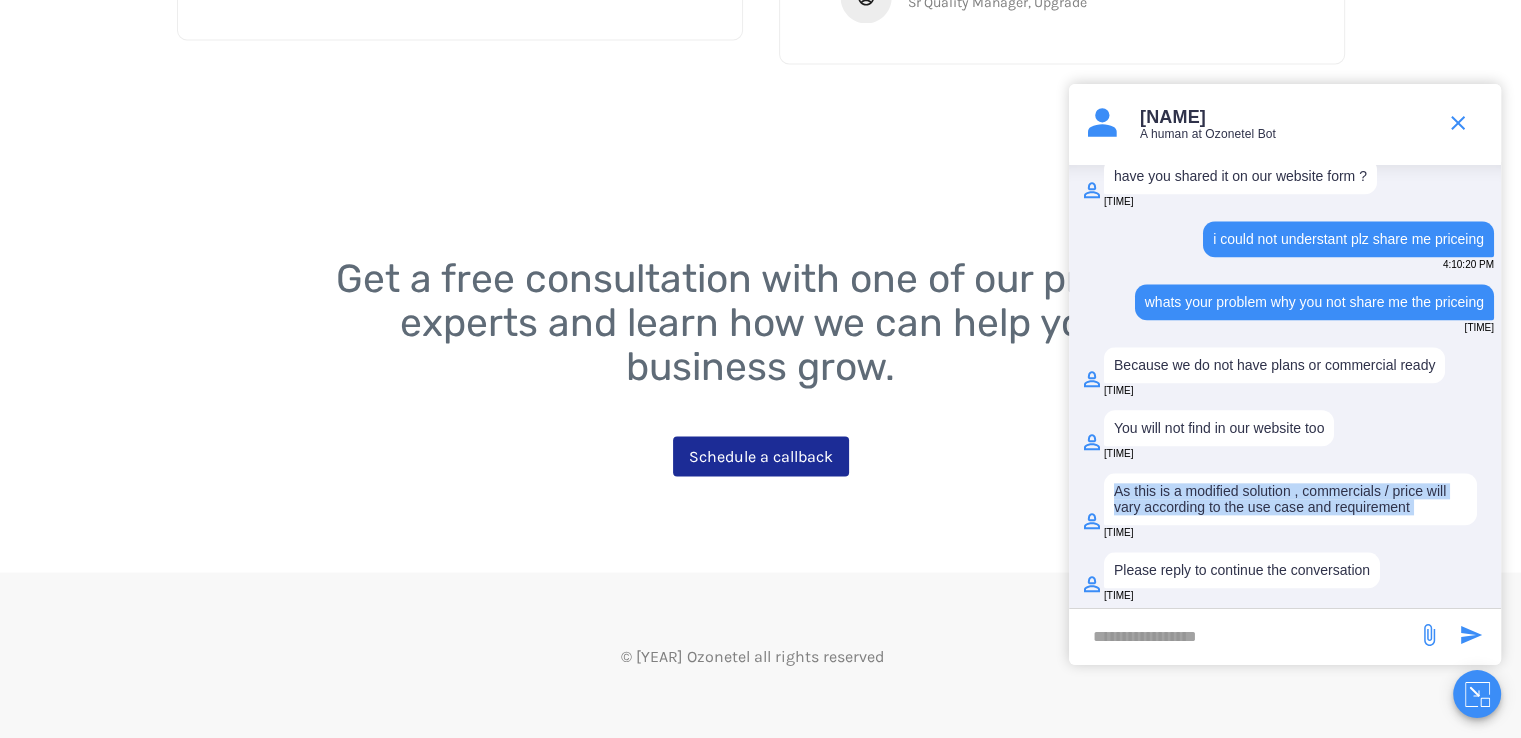 click on "As  this  is  a  modified    solution  , commercials   / price   will  vary  according to the use case  and requirement" at bounding box center [1290, 499] 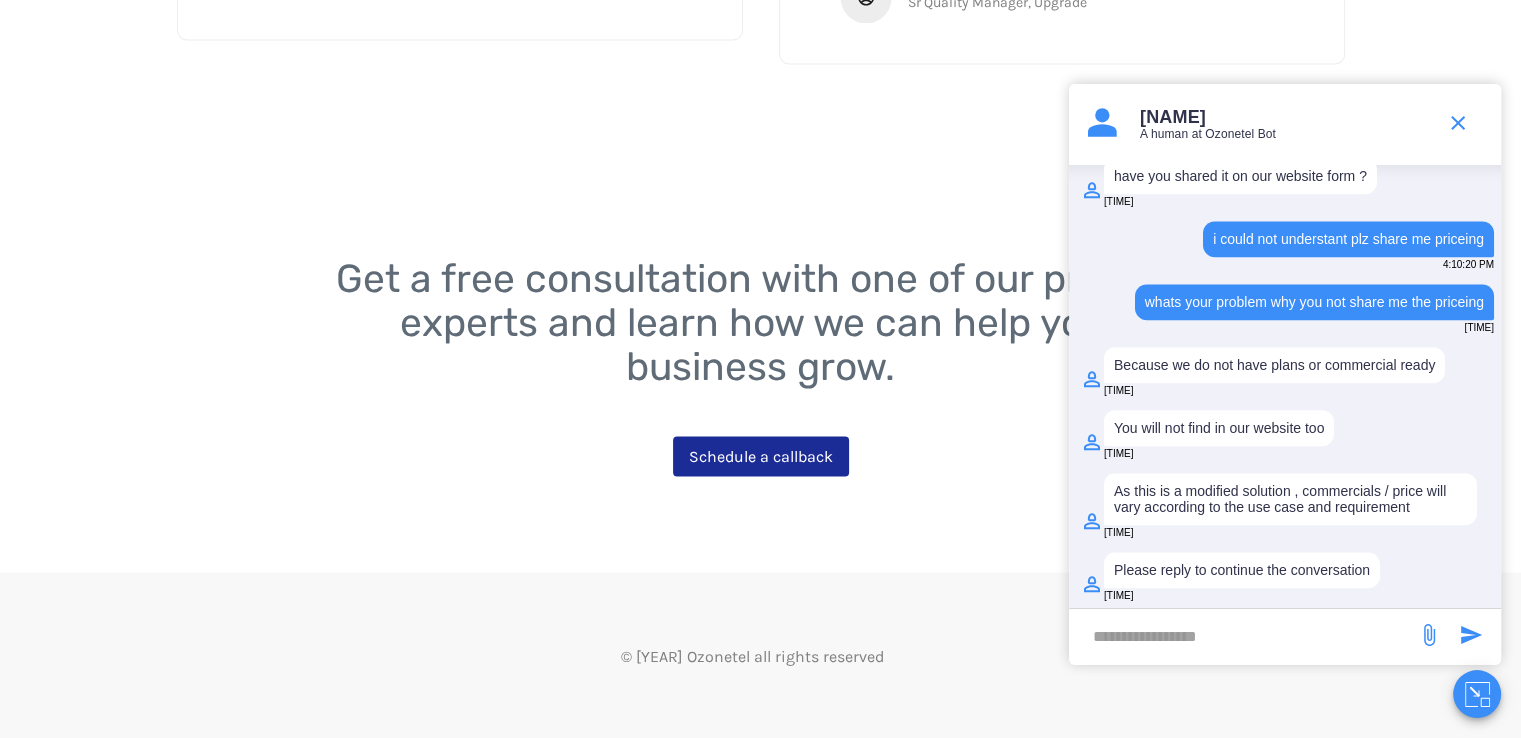 click at bounding box center [1243, 636] 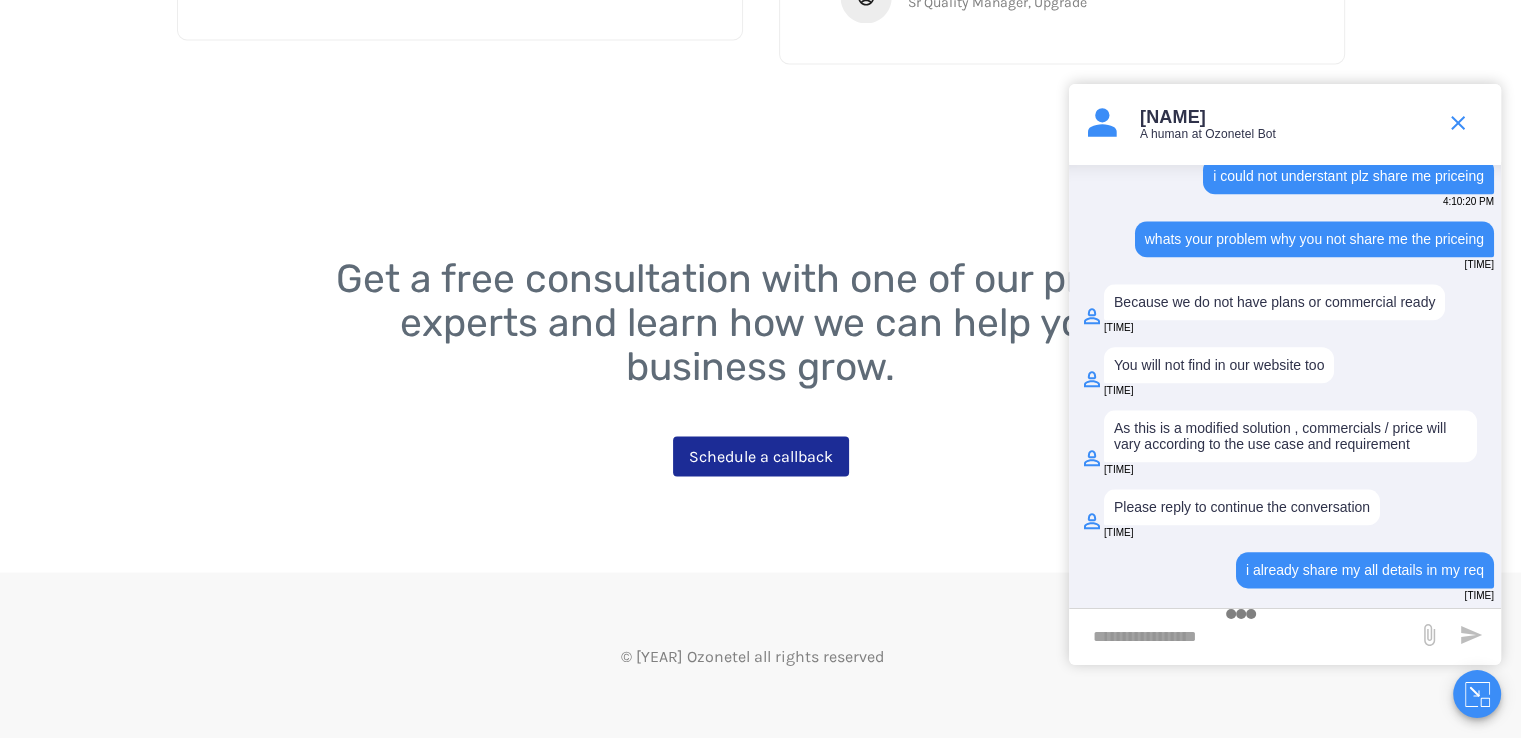 scroll, scrollTop: 2462, scrollLeft: 0, axis: vertical 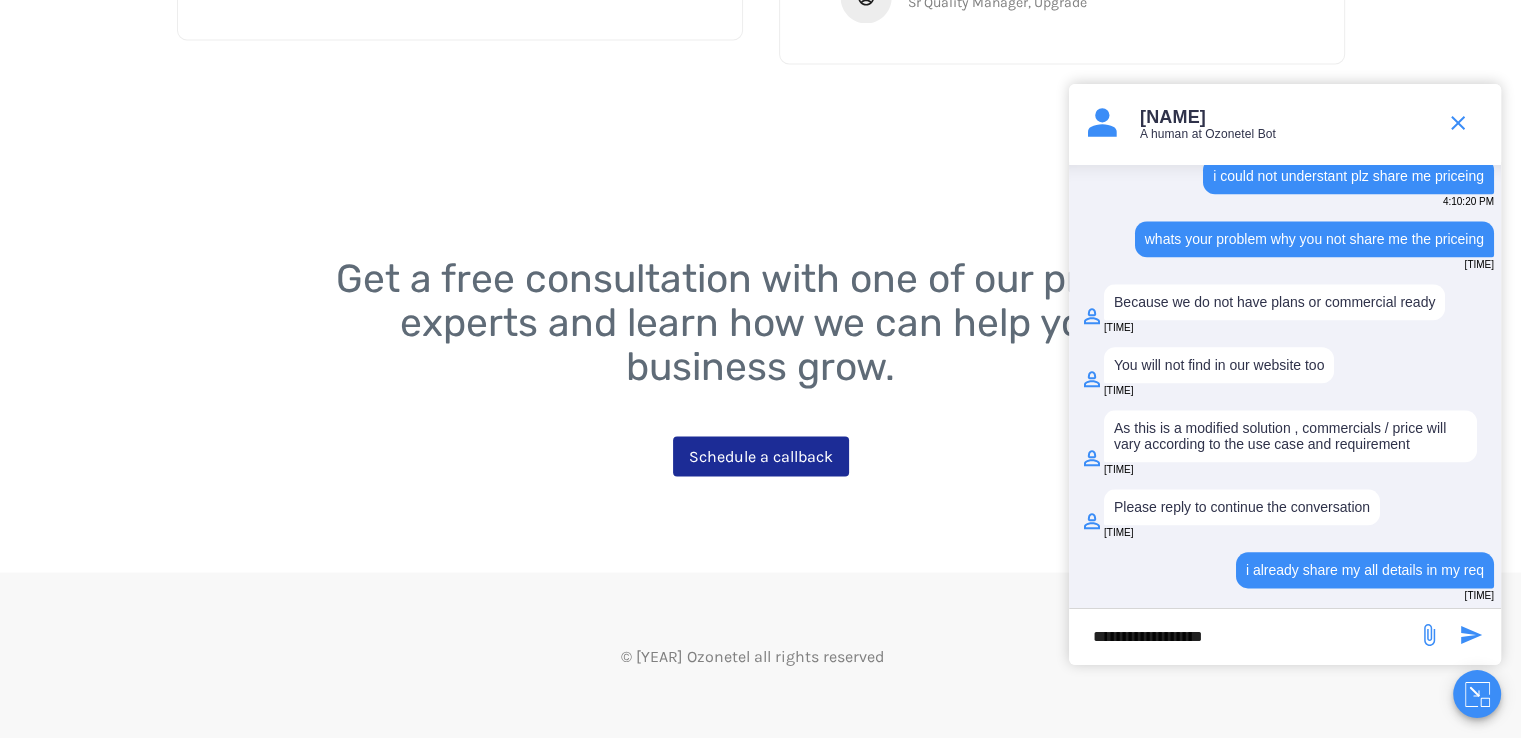 drag, startPoint x: 1179, startPoint y: 633, endPoint x: 925, endPoint y: 517, distance: 279.23468 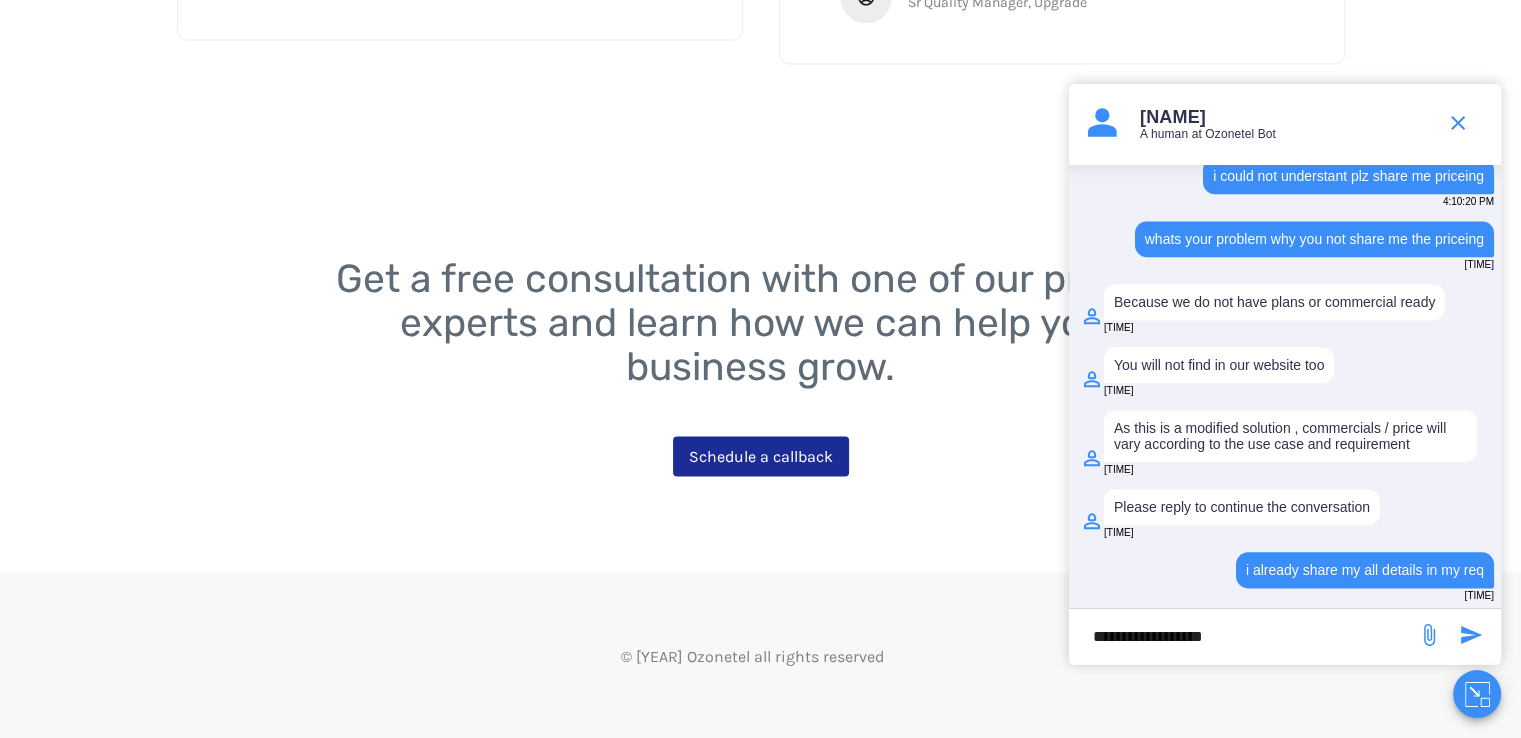 drag, startPoint x: 1216, startPoint y: 638, endPoint x: 1140, endPoint y: 628, distance: 76.655075 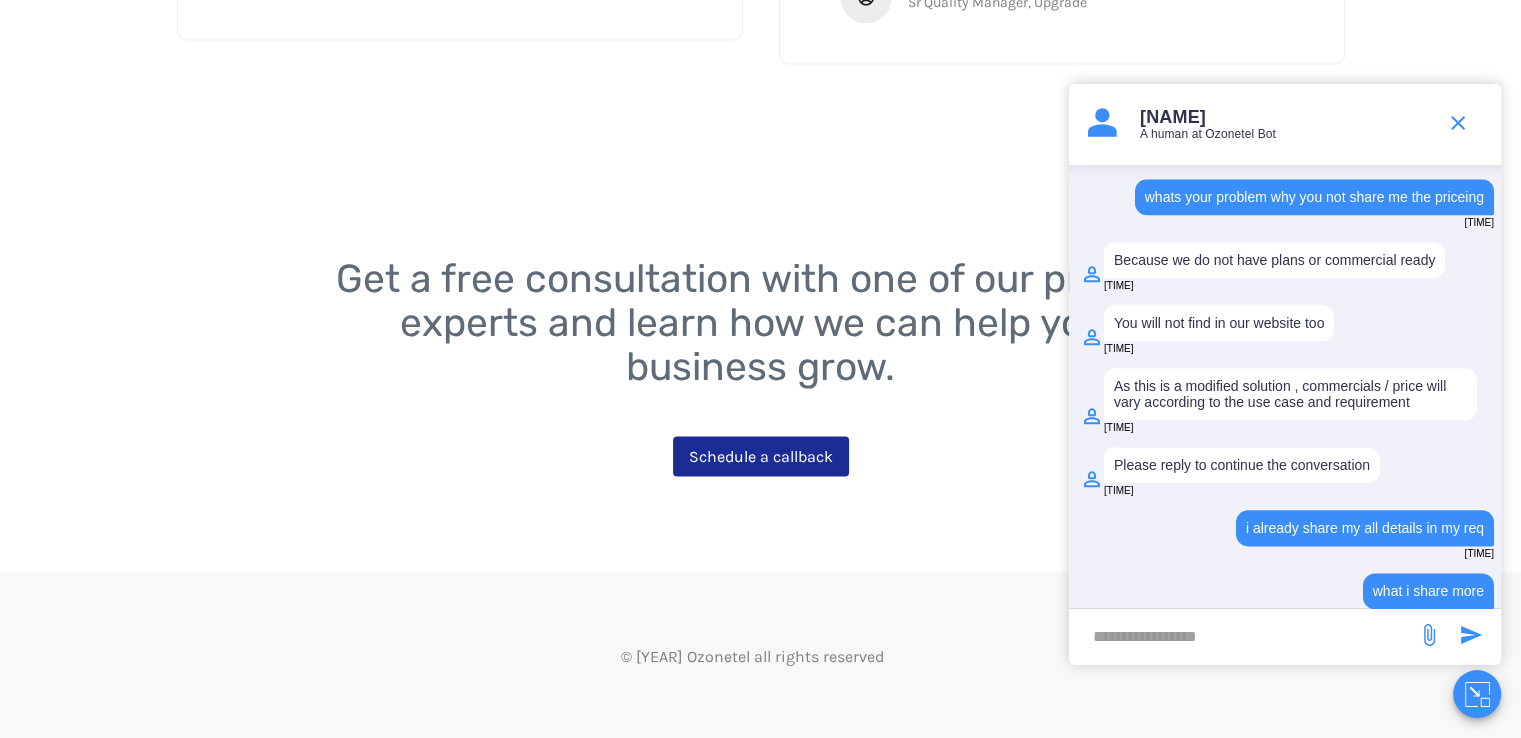 scroll, scrollTop: 2522, scrollLeft: 0, axis: vertical 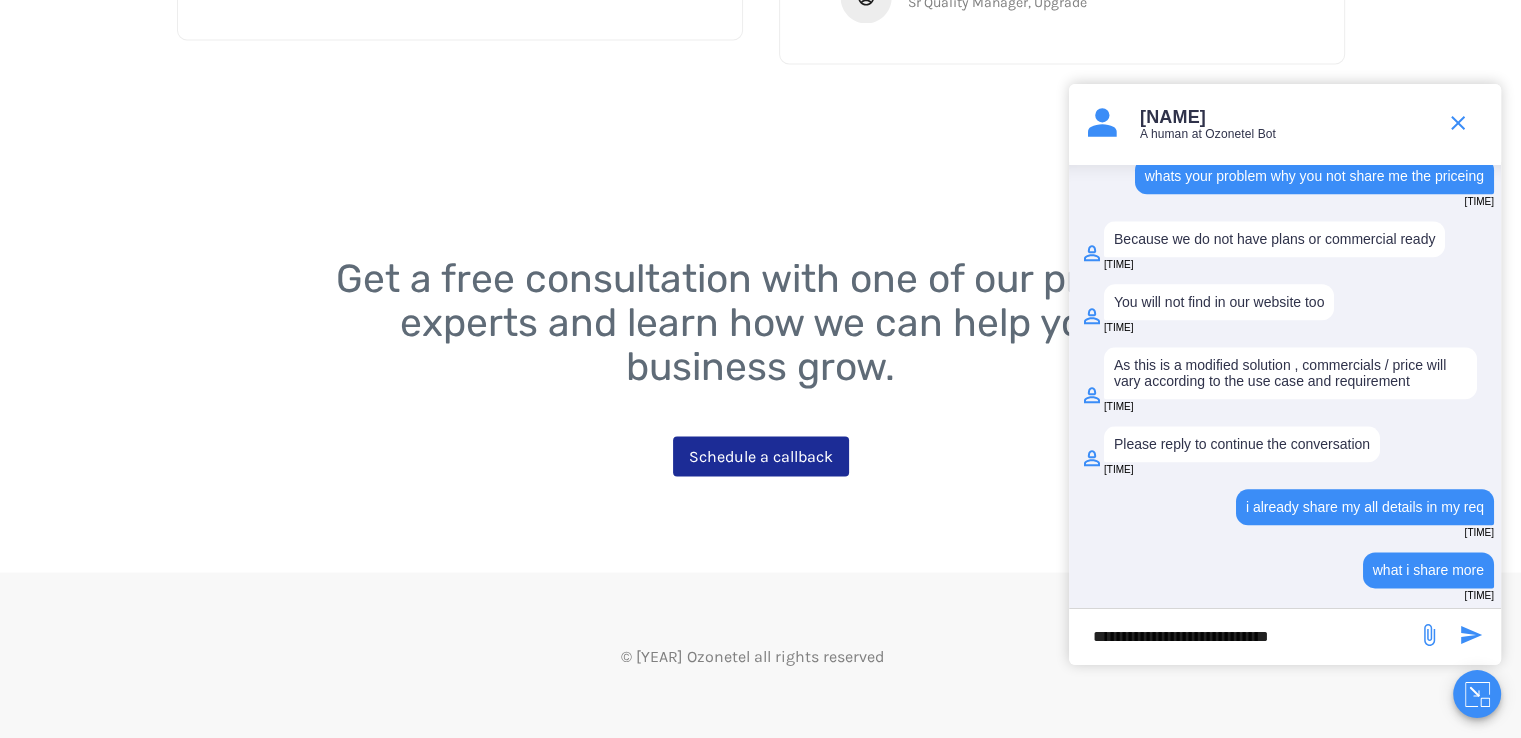type on "**********" 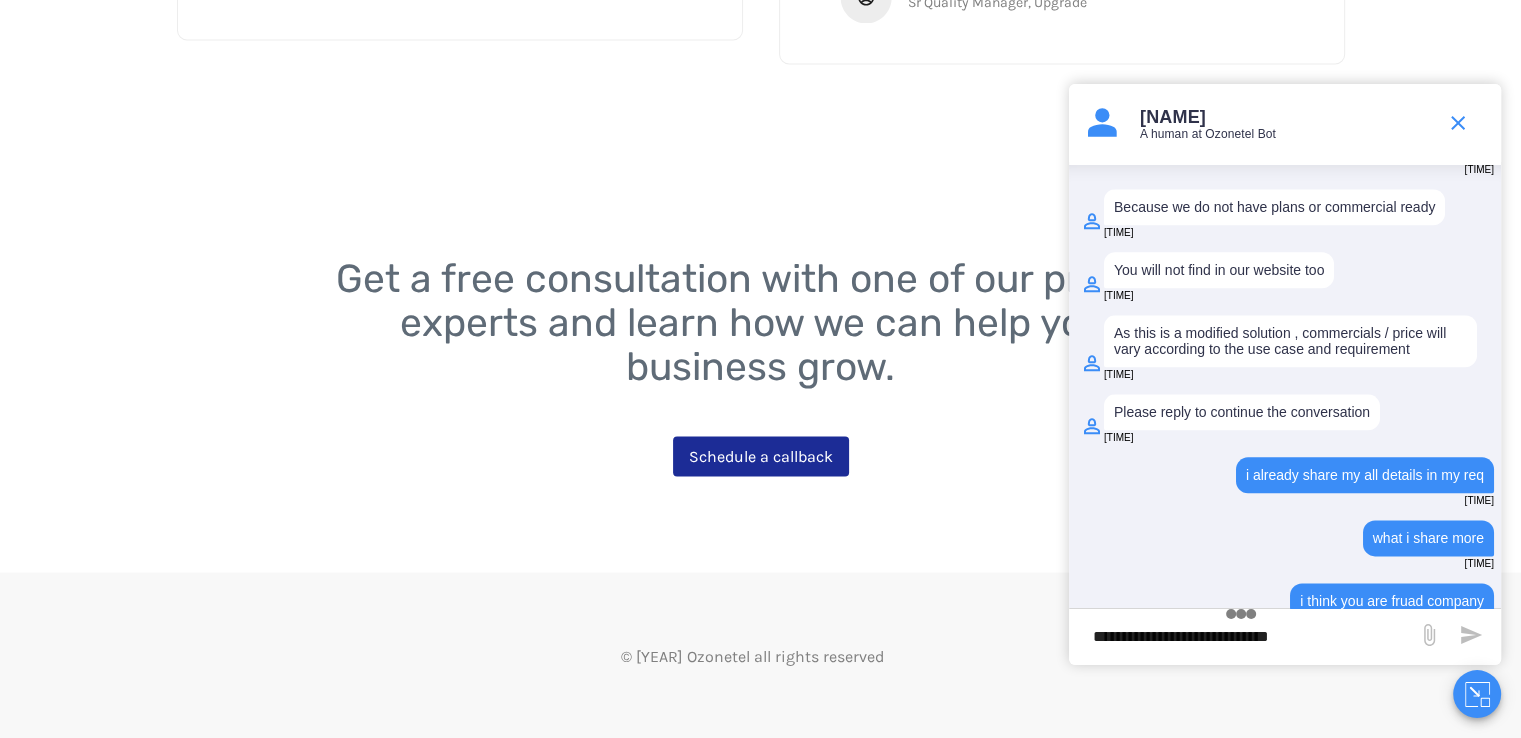 scroll, scrollTop: 2582, scrollLeft: 0, axis: vertical 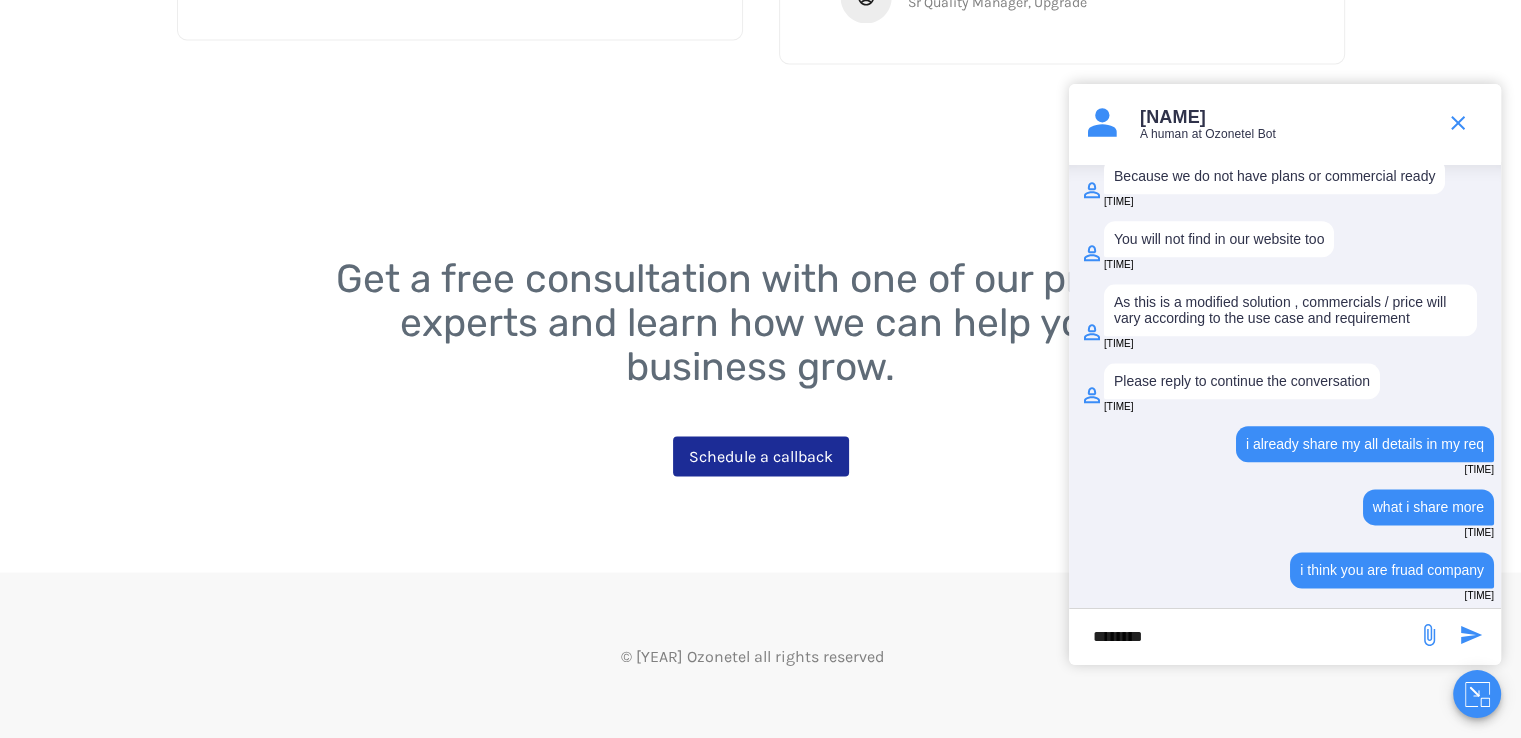 type on "********" 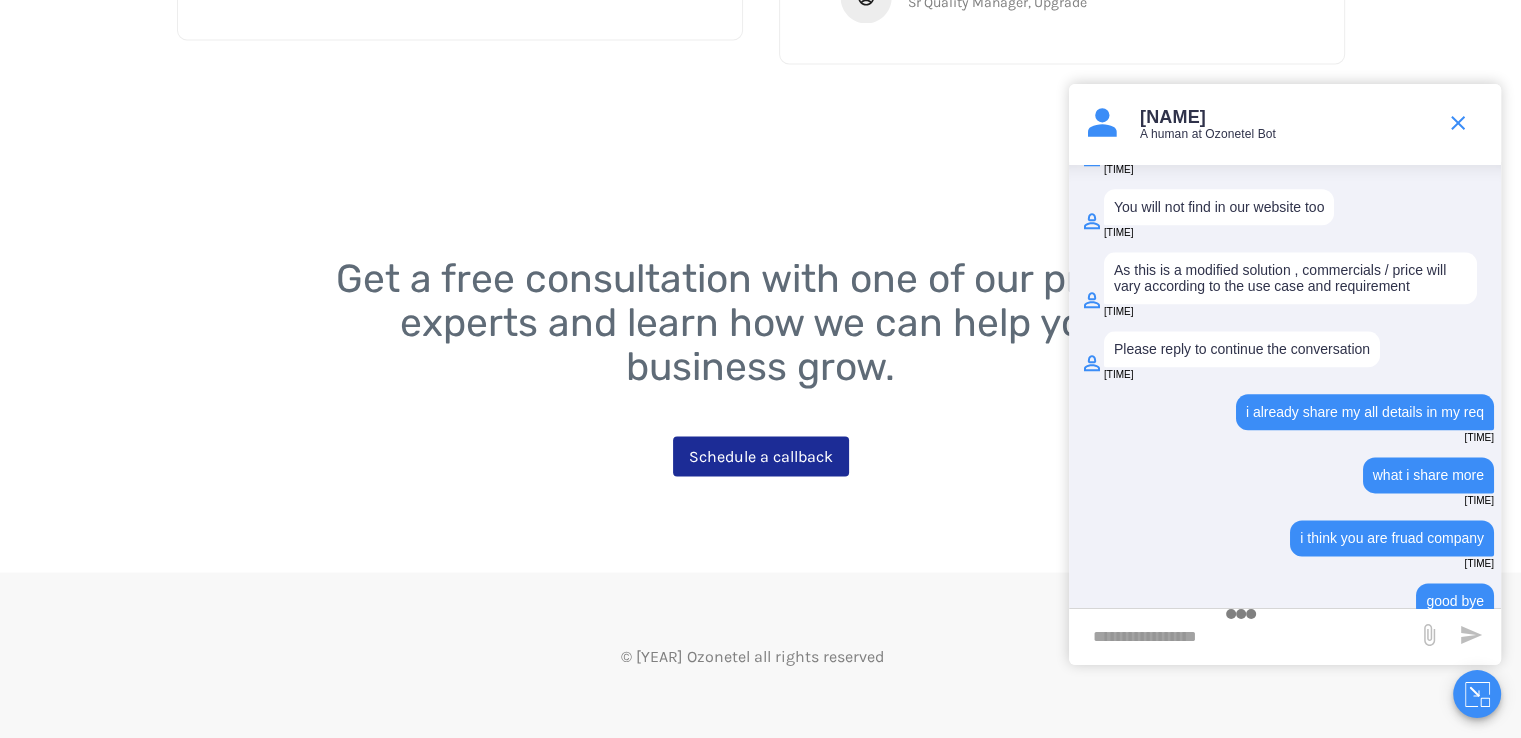 scroll, scrollTop: 2642, scrollLeft: 0, axis: vertical 